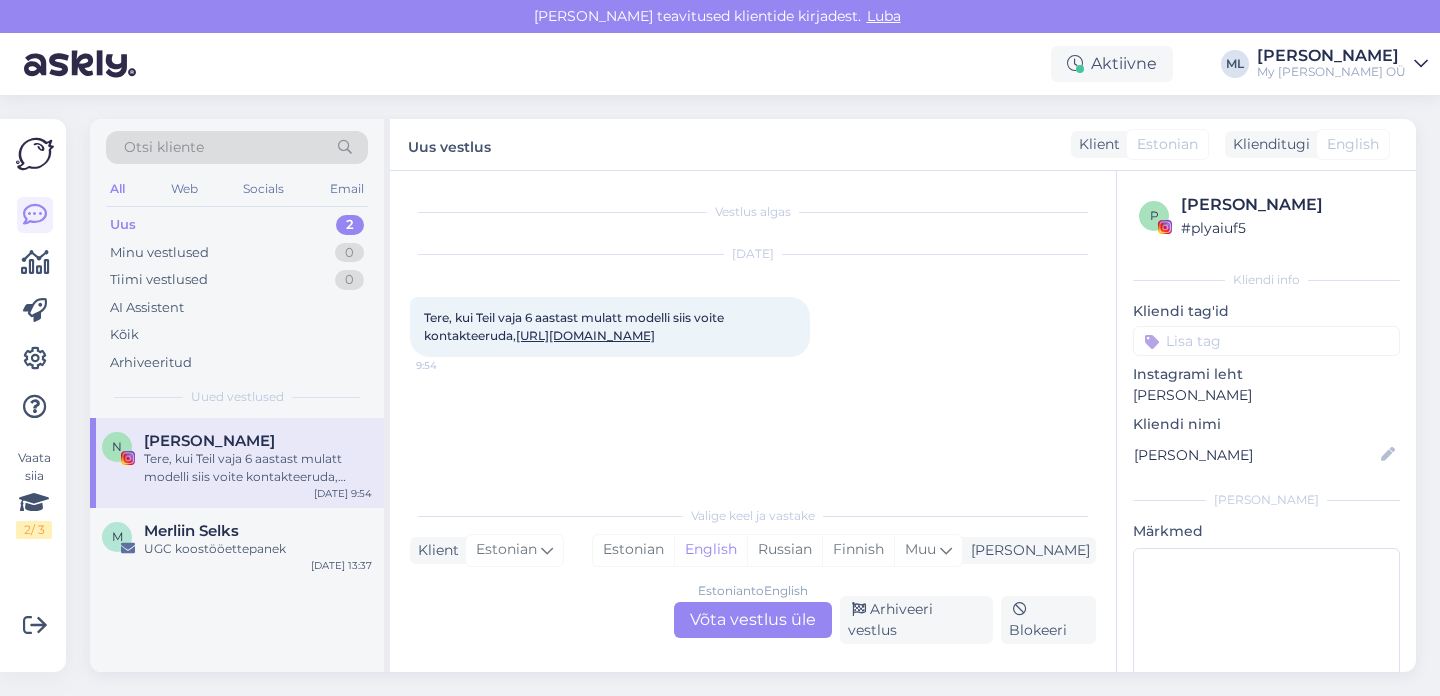 scroll, scrollTop: 0, scrollLeft: 0, axis: both 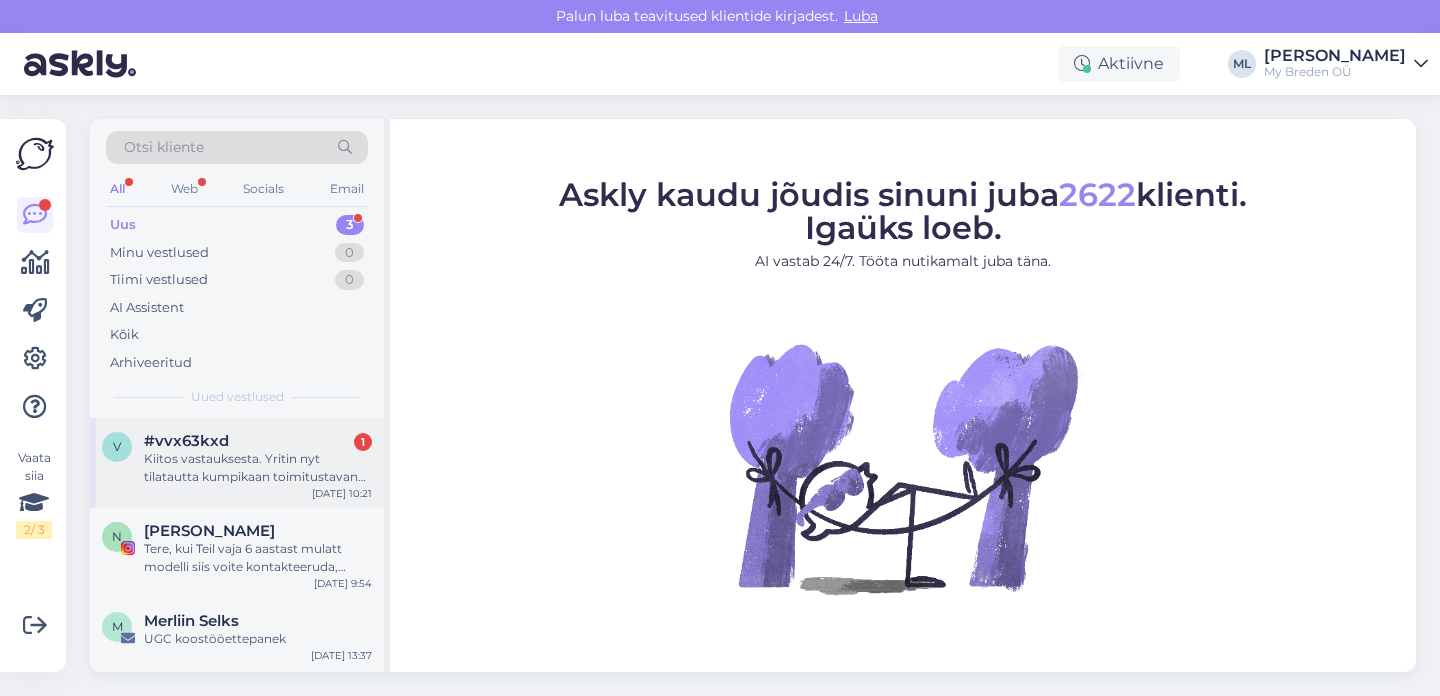 click on "Kiitos vastauksesta. Yritin nyt tilatautta kumpikaan toimitustavan valinta ei onnistu (Posti eikä DPD). Sivulle tulee teksti: Toimitus ei ole käytettävissä
Tilaustasi ei voi lähettää valittuun osoitteeseen. Tarkista osoitteesi varmistaaksesi, [PERSON_NAME] se on oikein, ja yritä uudelleen. [PERSON_NAME] [PERSON_NAME] toisen osoitteen." at bounding box center (258, 468) 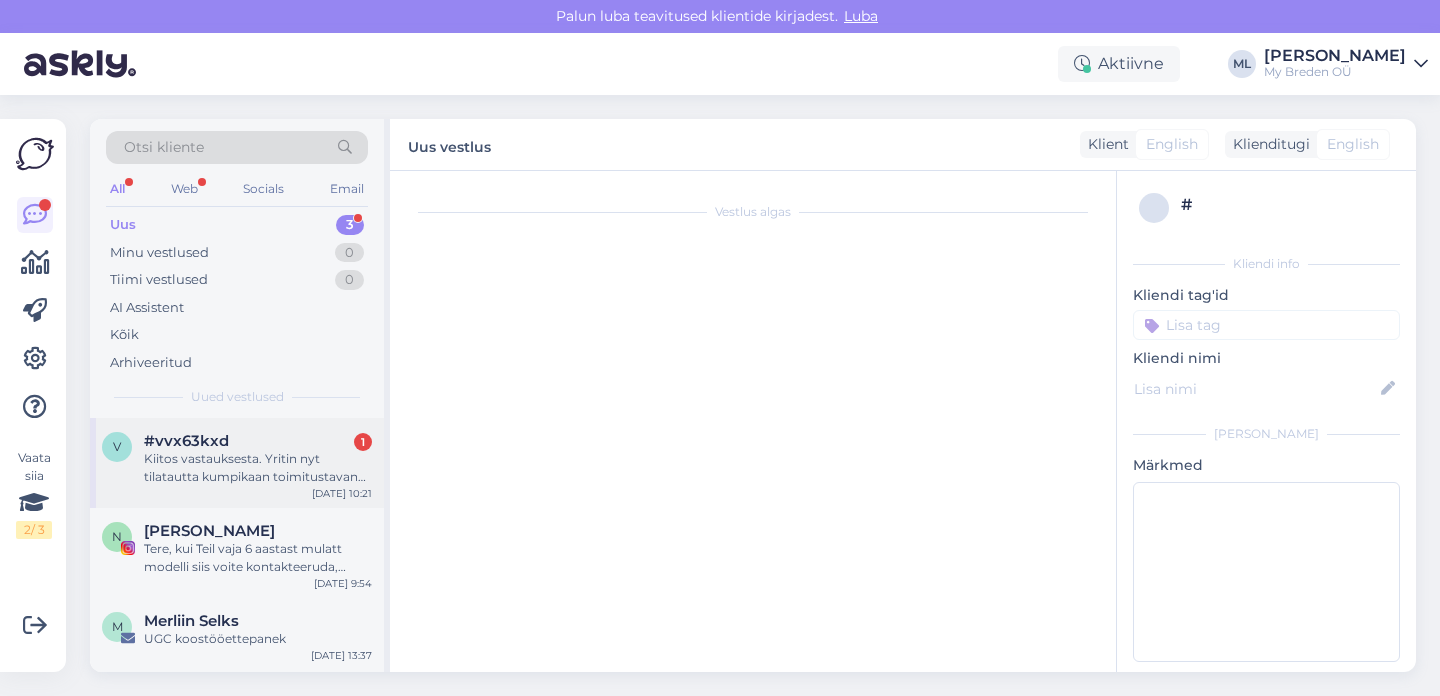 scroll, scrollTop: 460, scrollLeft: 0, axis: vertical 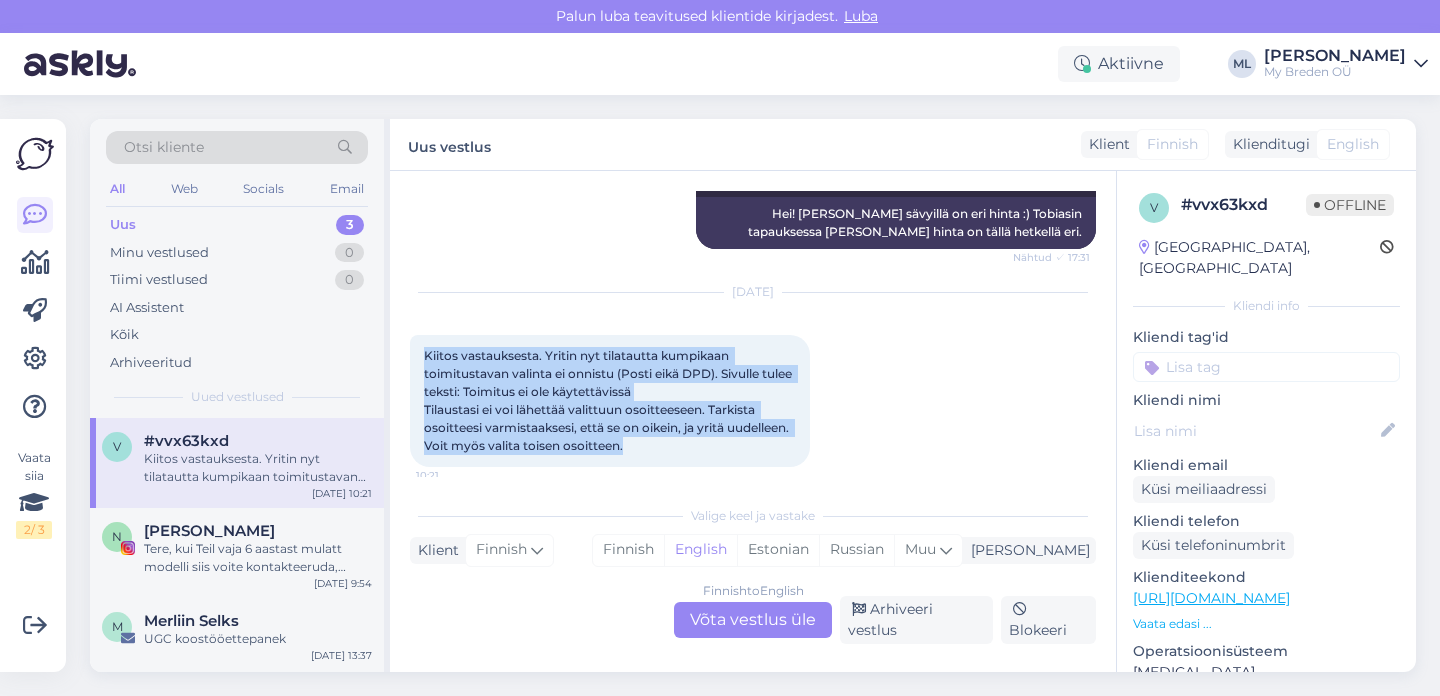 drag, startPoint x: 573, startPoint y: 444, endPoint x: 413, endPoint y: 348, distance: 186.59045 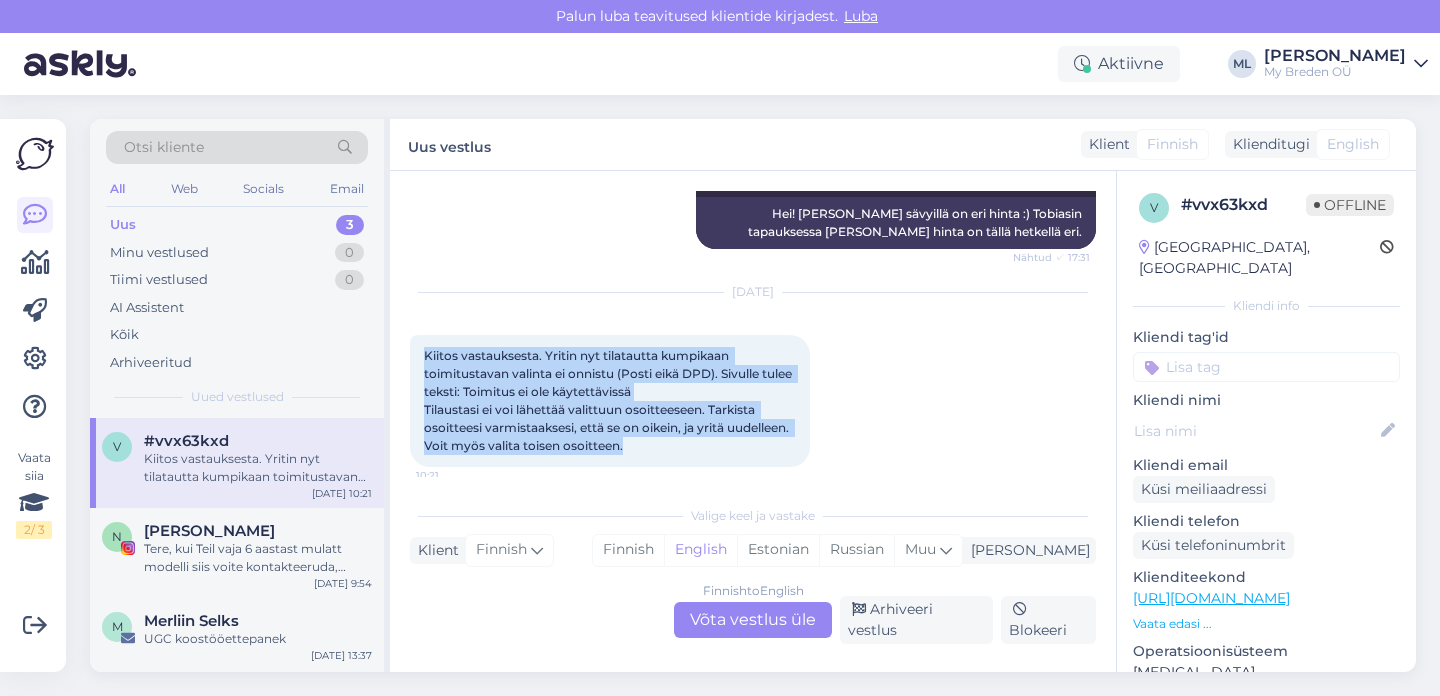 click on "Kiitos vastauksesta. Yritin nyt tilatautta kumpikaan toimitustavan valinta ei onnistu (Posti eikä DPD). Sivulle tulee teksti: Toimitus ei ole käytettävissä
Tilaustasi ei voi lähettää valittuun osoitteeseen. Tarkista osoitteesi varmistaaksesi, että se on oikein, ja yritä uudelleen. Voit myös valita toisen osoitteen. 10:21" at bounding box center [610, 401] 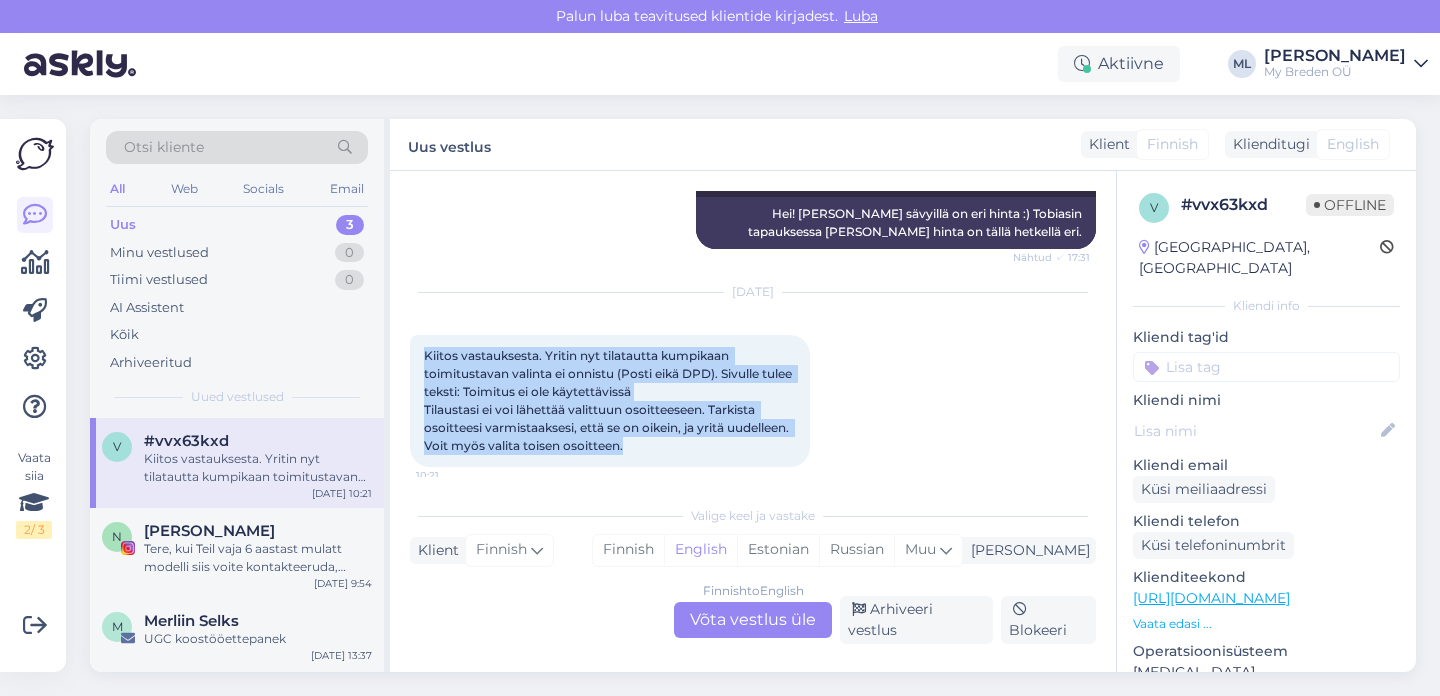 copy on "Kiitos vastauksesta. Yritin nyt tilatautta kumpikaan toimitustavan valinta ei onnistu (Posti eikä DPD). Sivulle tulee teksti: Toimitus ei ole käytettävissä
Tilaustasi ei voi lähettää valittuun osoitteeseen. Tarkista osoitteesi varmistaaksesi, [PERSON_NAME] se on oikein, ja yritä uudelleen. [PERSON_NAME] [PERSON_NAME] toisen osoitteen." 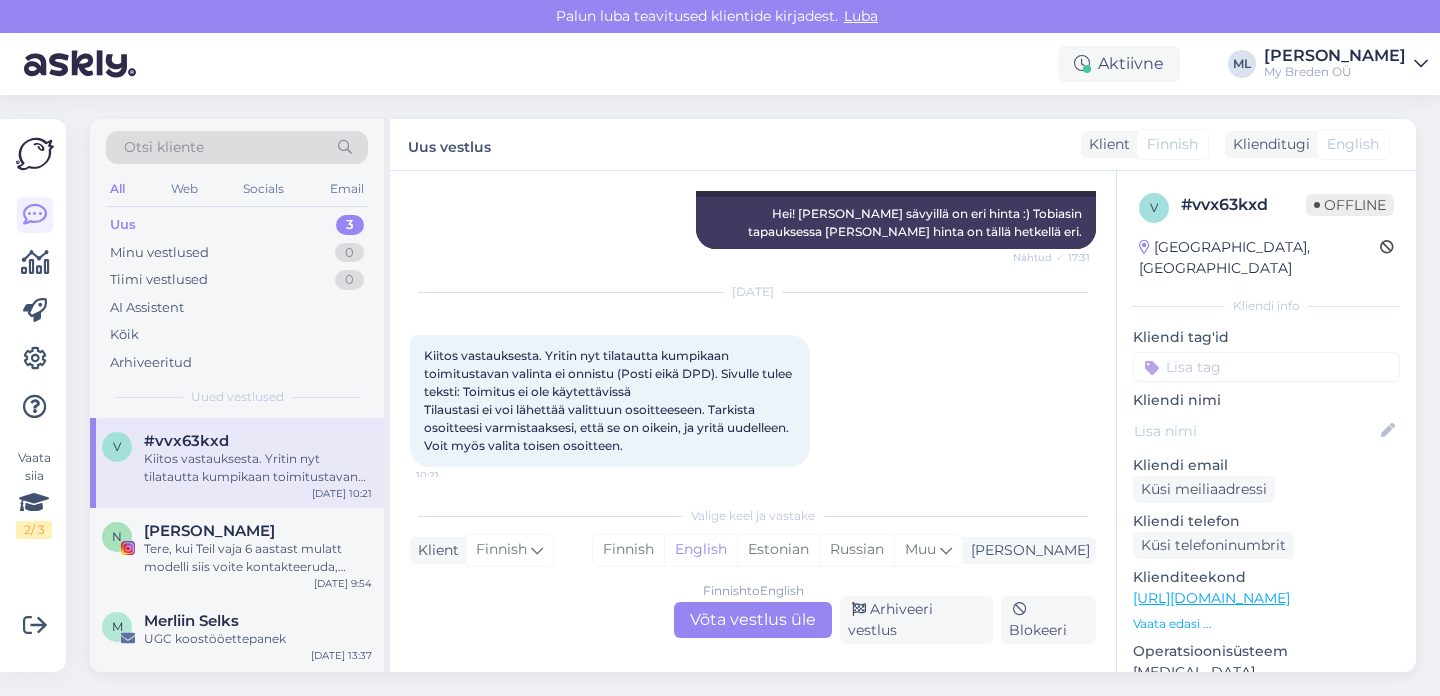 click on "Vestlus algas Jul 21 2025 Hei! Tobias huivin hinta on listassa 14,90e mutta kun laitan sen ostoskoriin, hinta on 18,90e.  Kumpi hintaon oikein? 16:09  Hi! The price of the Tobias scarf is listed as 14.90e, but when I add it to the shopping cart, the price is 18.90e. Which price is correct? 16:09  Mari-Liis  Tere! Osad toonid on teise hinnaga :) Tobiase puhul siis on Inca Gold teise hinnaga hetkel.  Nähtud ✓ 17:31  Hei! Joillakin sävyillä on eri hinta :) Tobiasin tapauksessa Inca Goldin hinta on tällä hetkellä eri. Jul 22 2025 Kiitos vastauksesta. Yritin nyt tilatautta kumpikaan toimitustavan valinta ei onnistu (Posti eikä DPD). Sivulle tulee teksti: Toimitus ei ole käytettävissä
Tilaustasi ei voi lähettää valittuun osoitteeseen. Tarkista osoitteesi varmistaaksesi, että se on oikein, ja yritä uudelleen. Voit myös valita toisen osoitteen. 10:21  Valige keel ja vastake Klient Finnish Mina Finnish English Estonian Russian Muu Finnish  to  English Võta vestlus üle Arhiveeri vestlus Blokeeri" at bounding box center [753, 421] 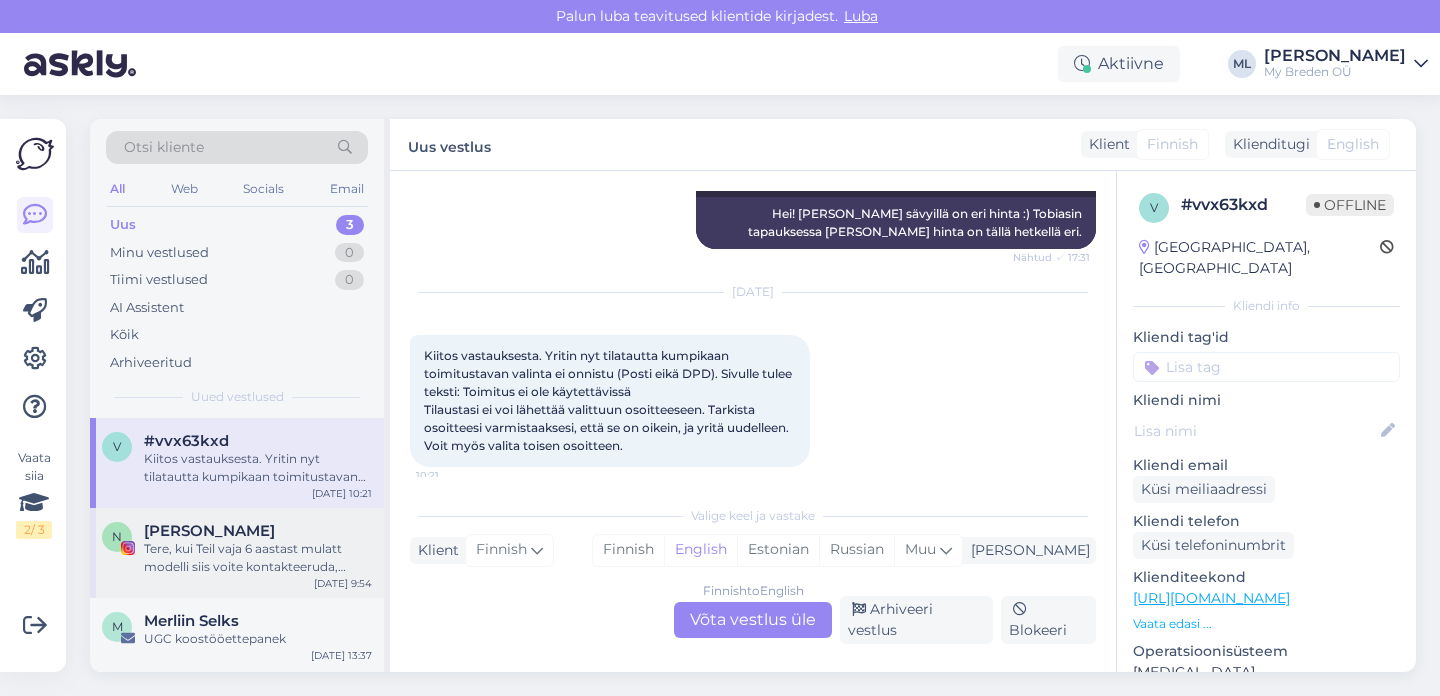 click on "Tere, kui Teil vaja 6 aastast mulatt modelli siis voite kontakteeruda, [URL][DOMAIN_NAME]" at bounding box center (258, 558) 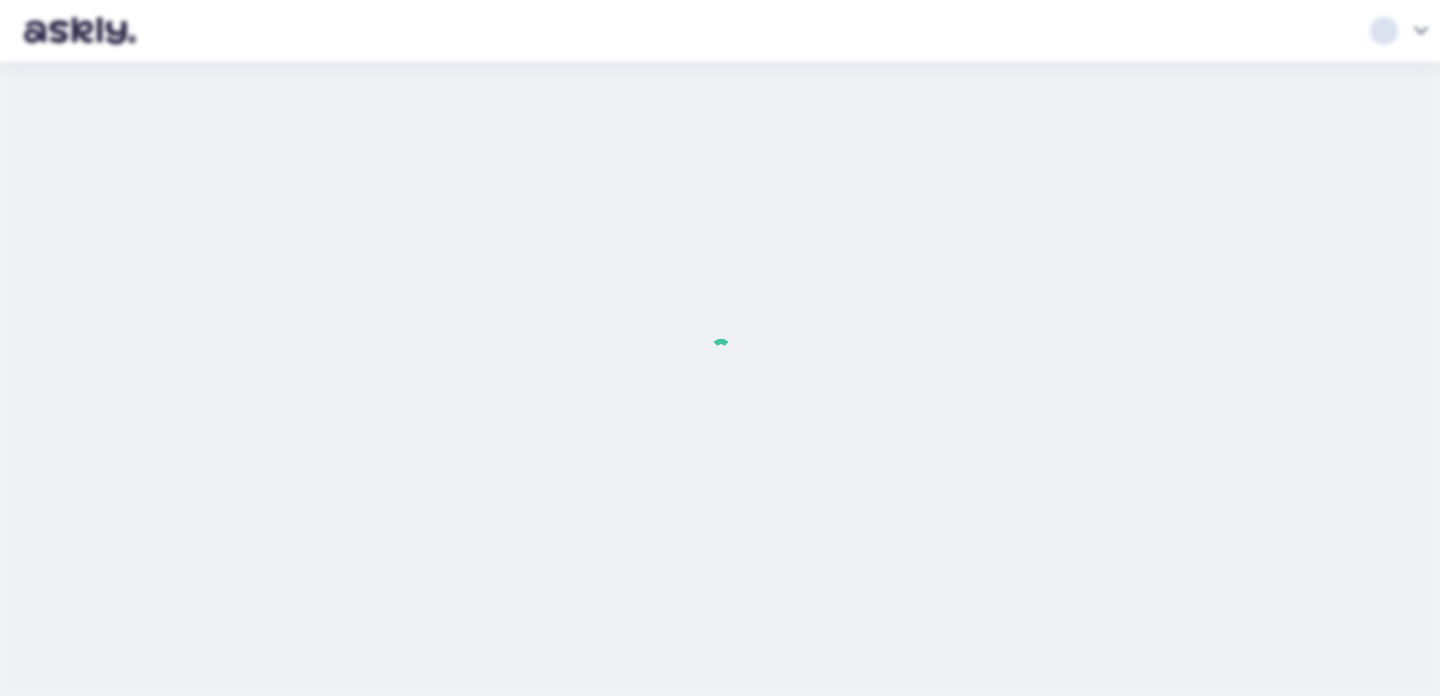 scroll, scrollTop: 0, scrollLeft: 0, axis: both 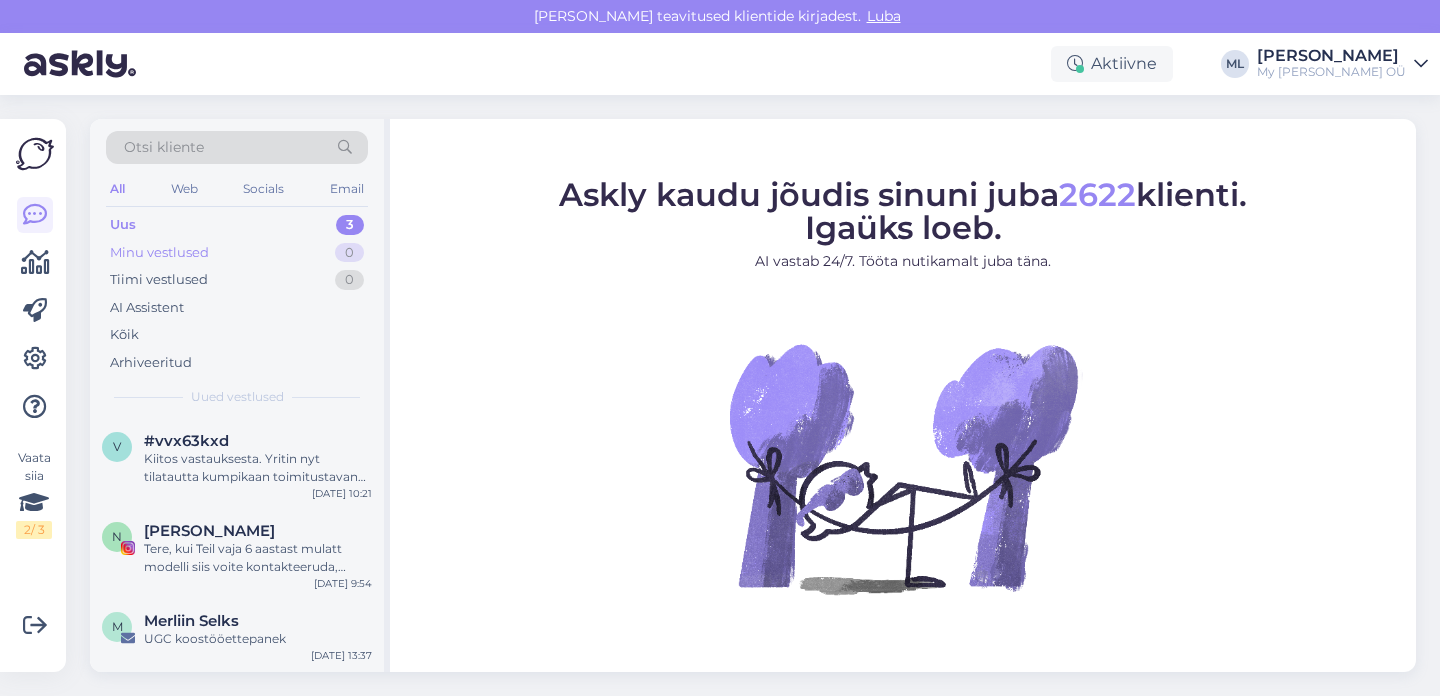 click on "Minu vestlused 0" at bounding box center [237, 253] 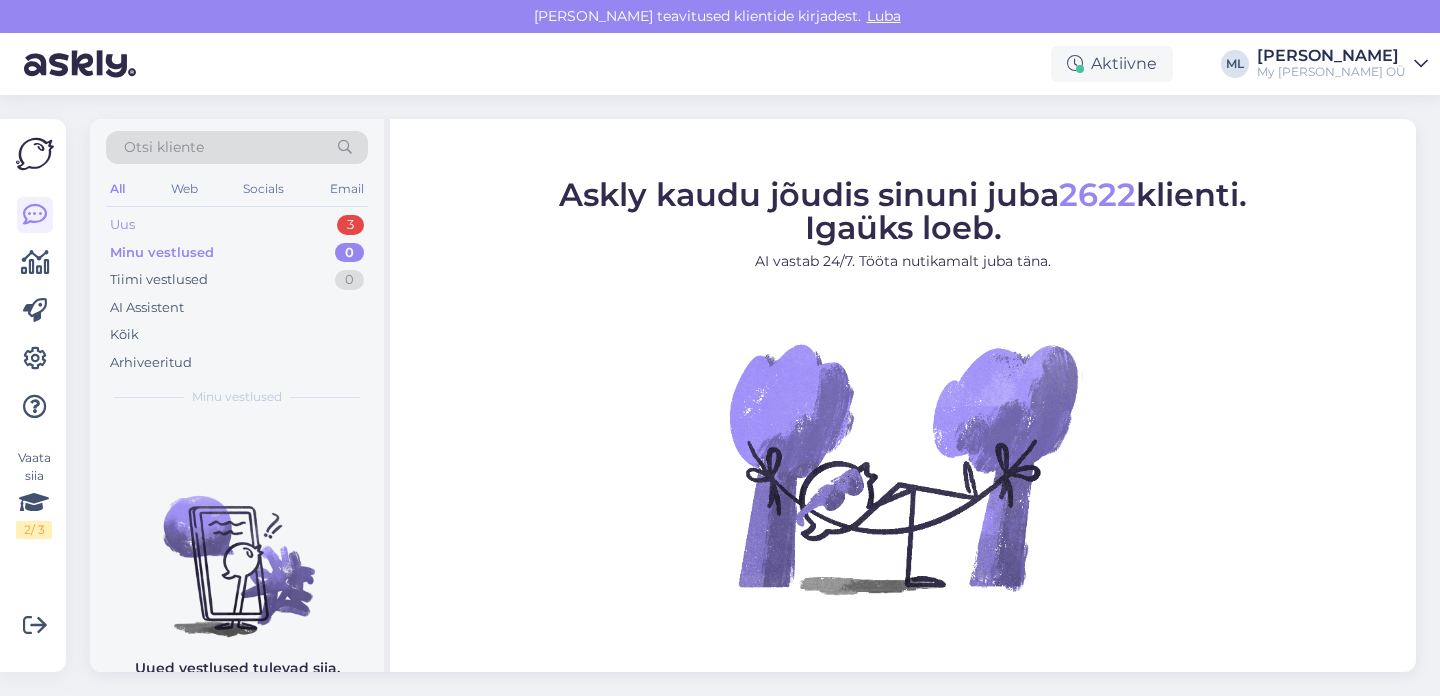 click on "Uus 3" at bounding box center [237, 225] 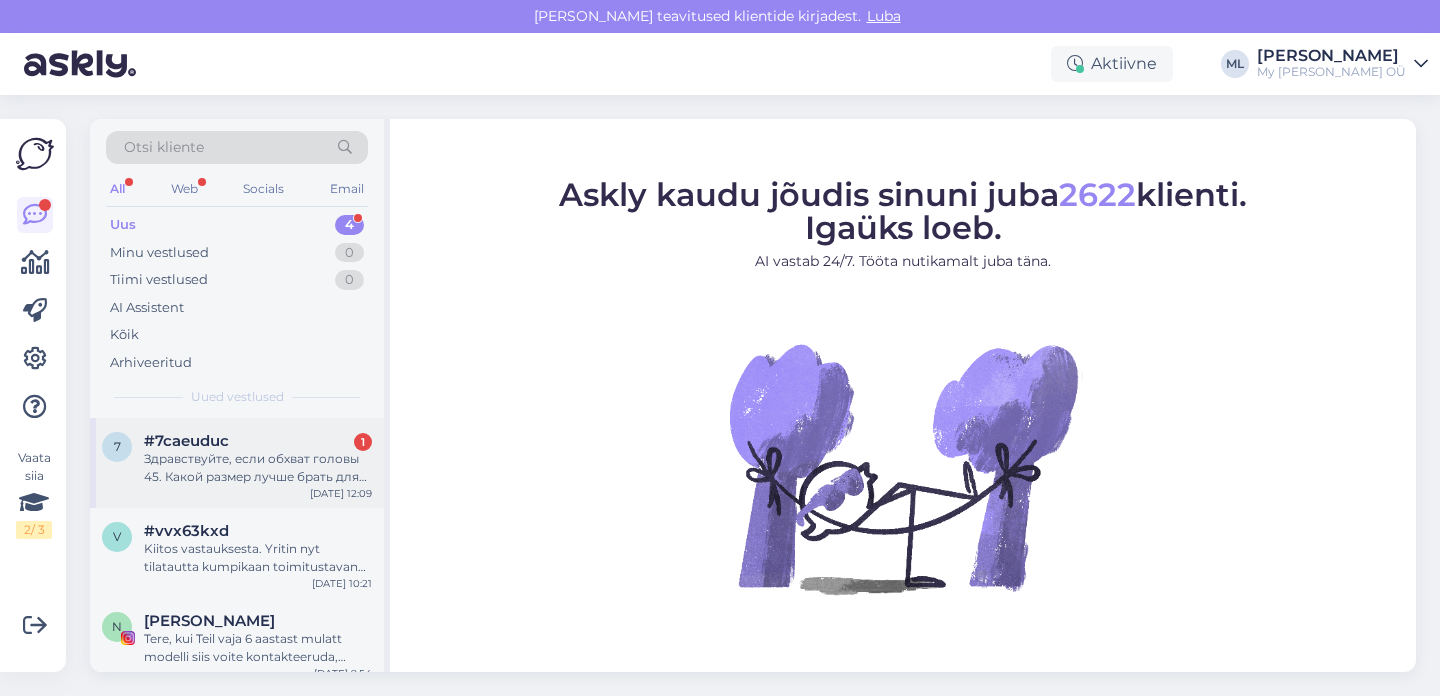 click on "Здравствуйте, если обхват головы 45. Какой размер лучше брать для летней шапочки с козырьком." at bounding box center (258, 468) 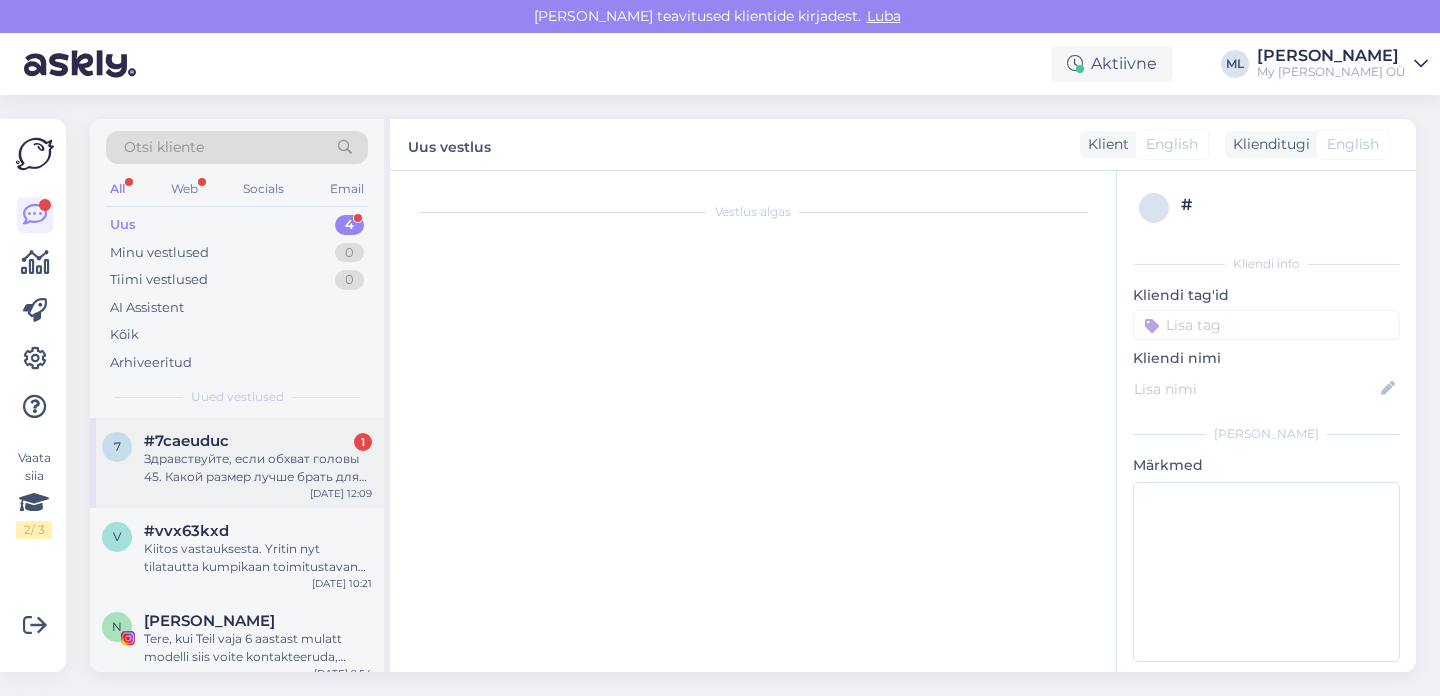 click on "Здравствуйте, если обхват головы 45. Какой размер лучше брать для летней шапочки с козырьком." at bounding box center (258, 468) 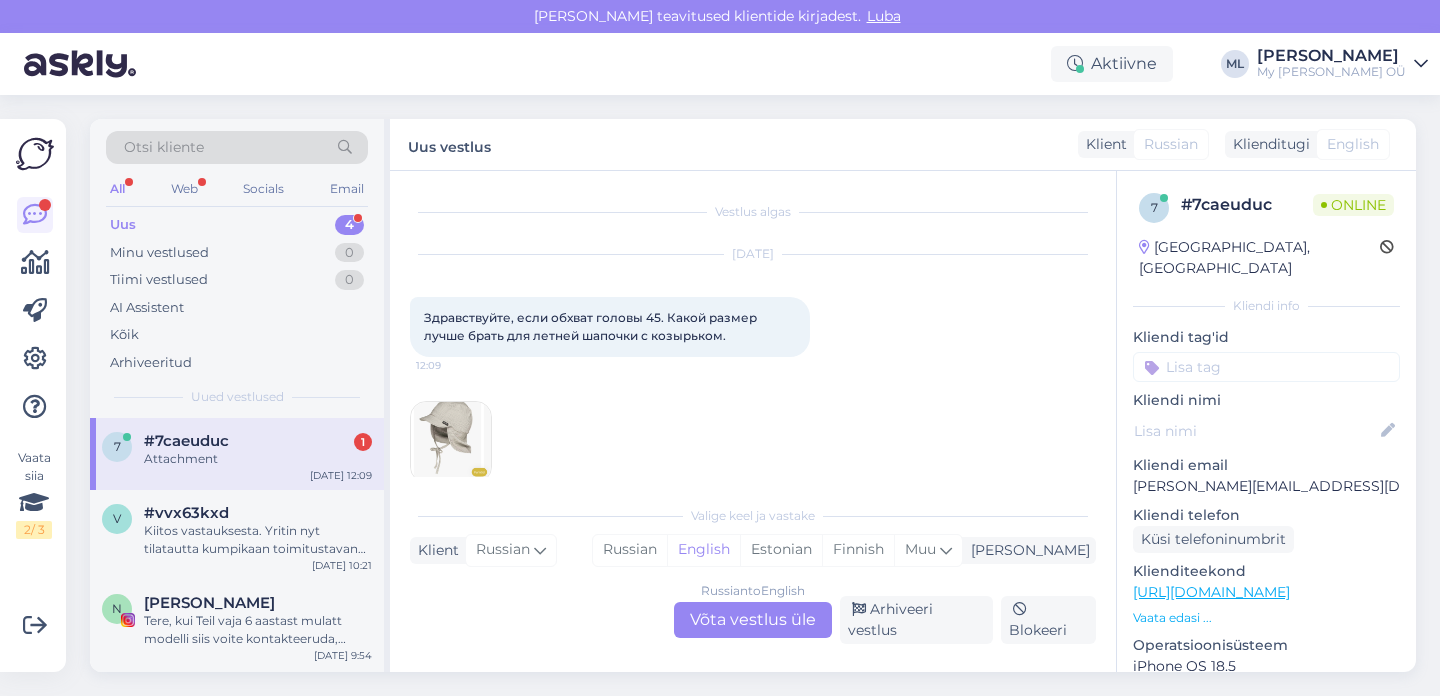 scroll, scrollTop: 16, scrollLeft: 0, axis: vertical 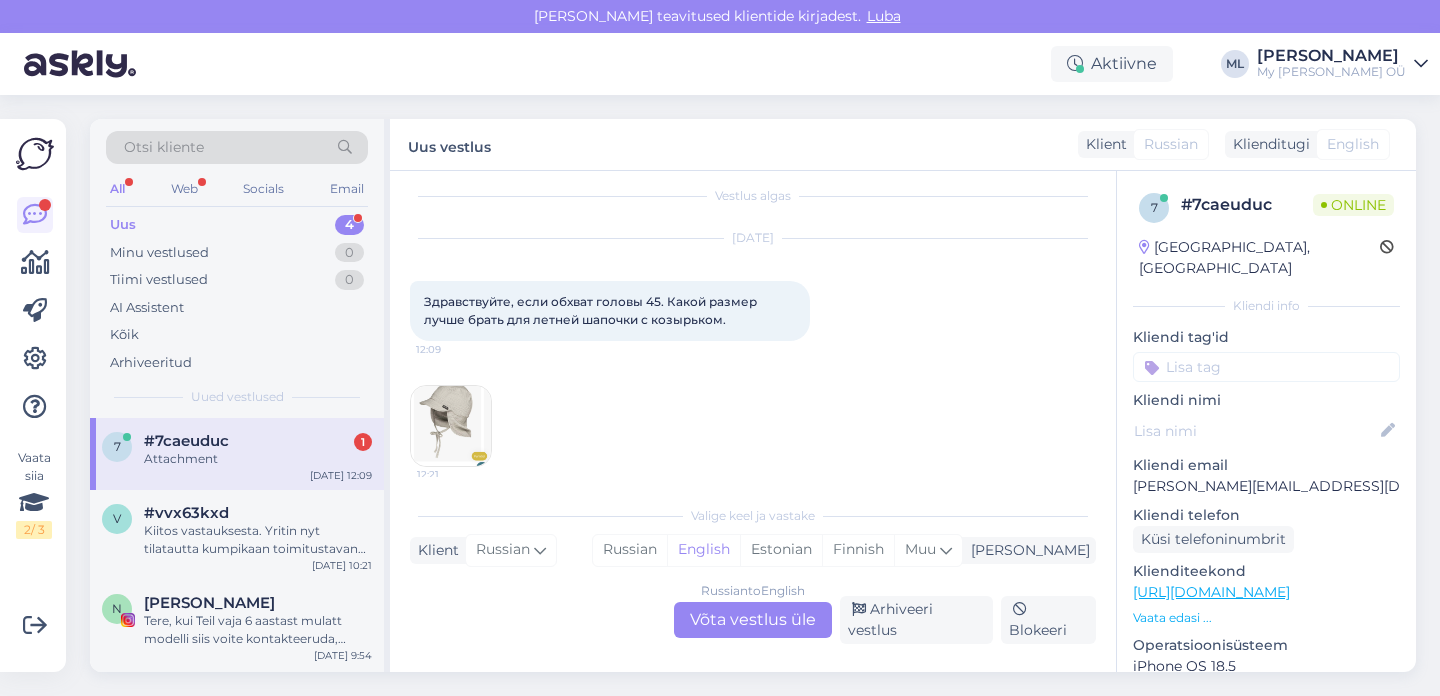 click on "Attachment" at bounding box center [258, 459] 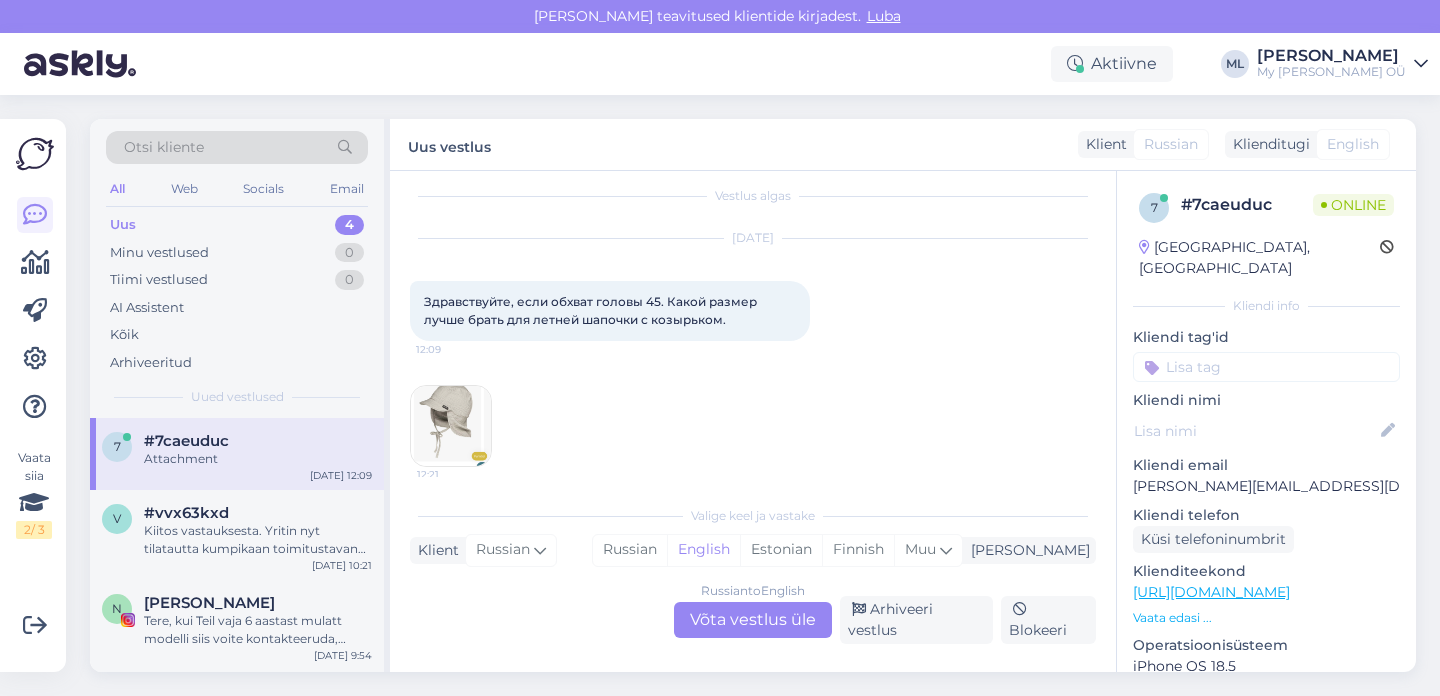 scroll, scrollTop: 0, scrollLeft: 0, axis: both 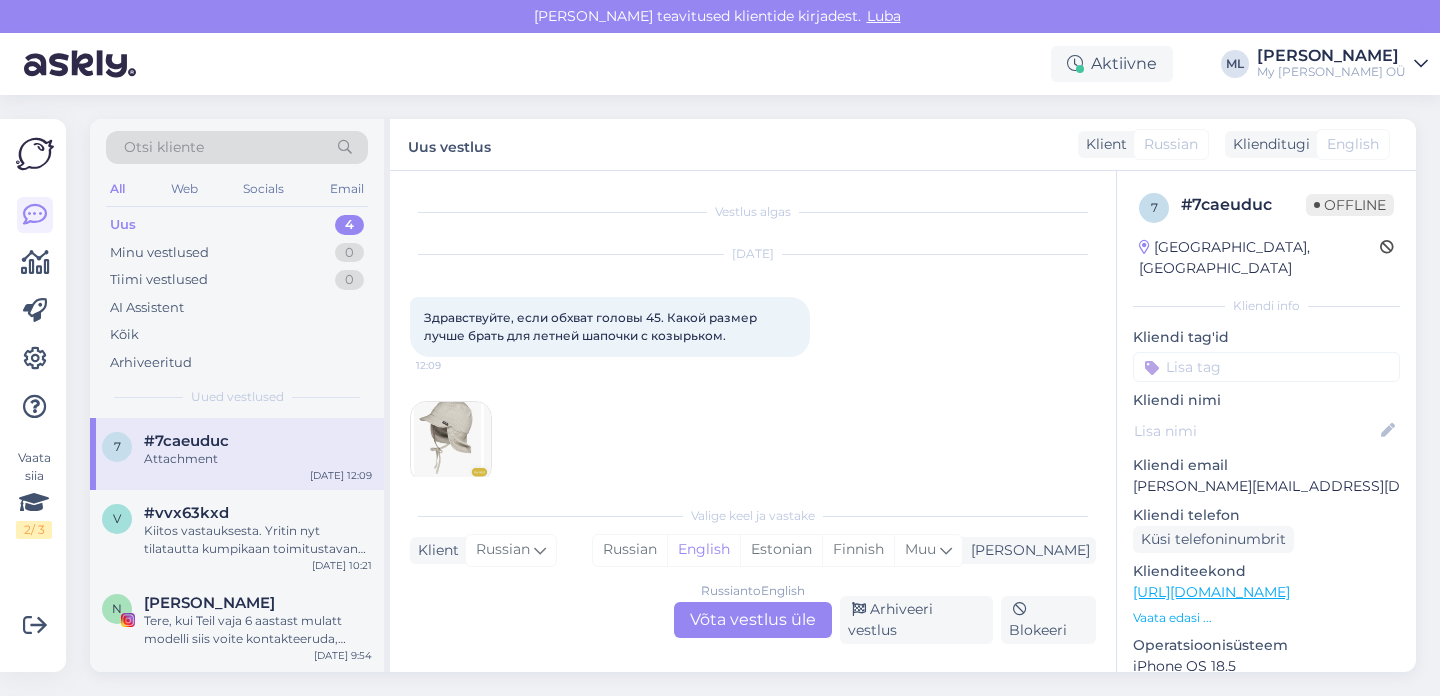 click on "Attachment" at bounding box center [258, 459] 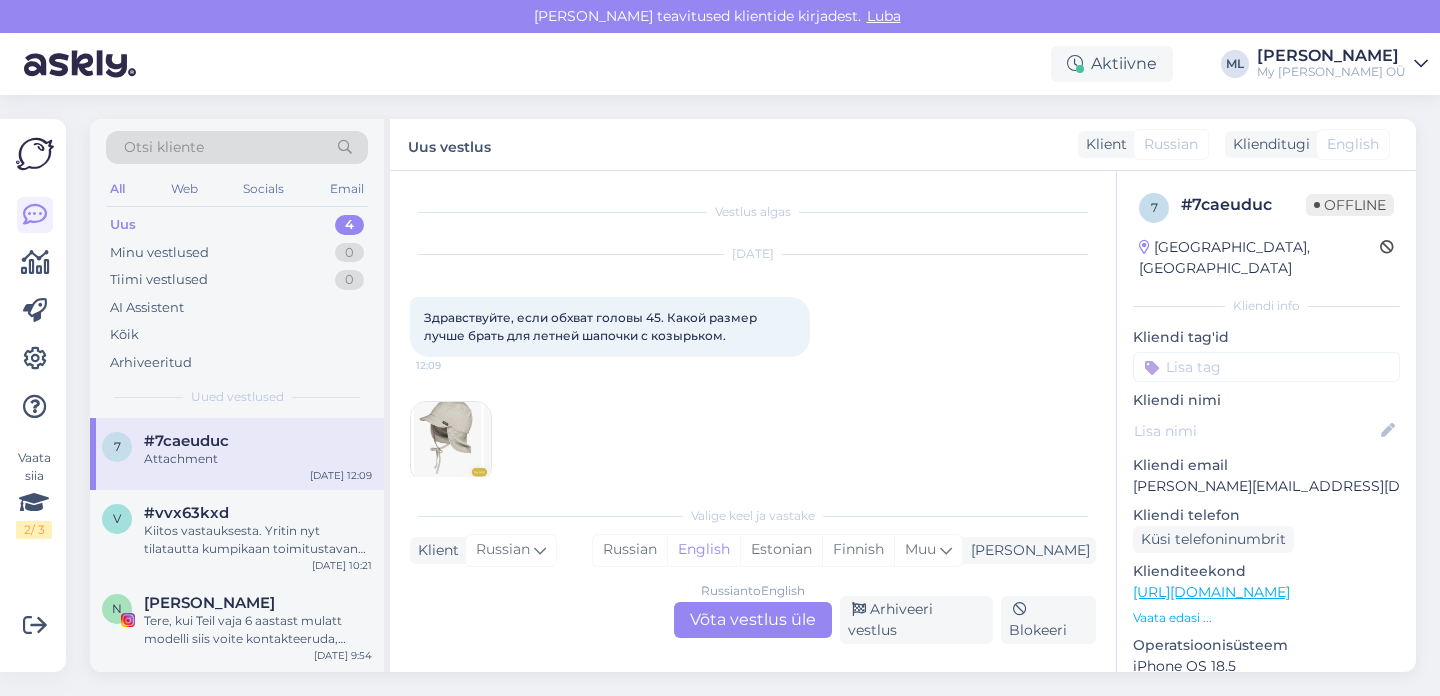 drag, startPoint x: 746, startPoint y: 330, endPoint x: 417, endPoint y: 316, distance: 329.29773 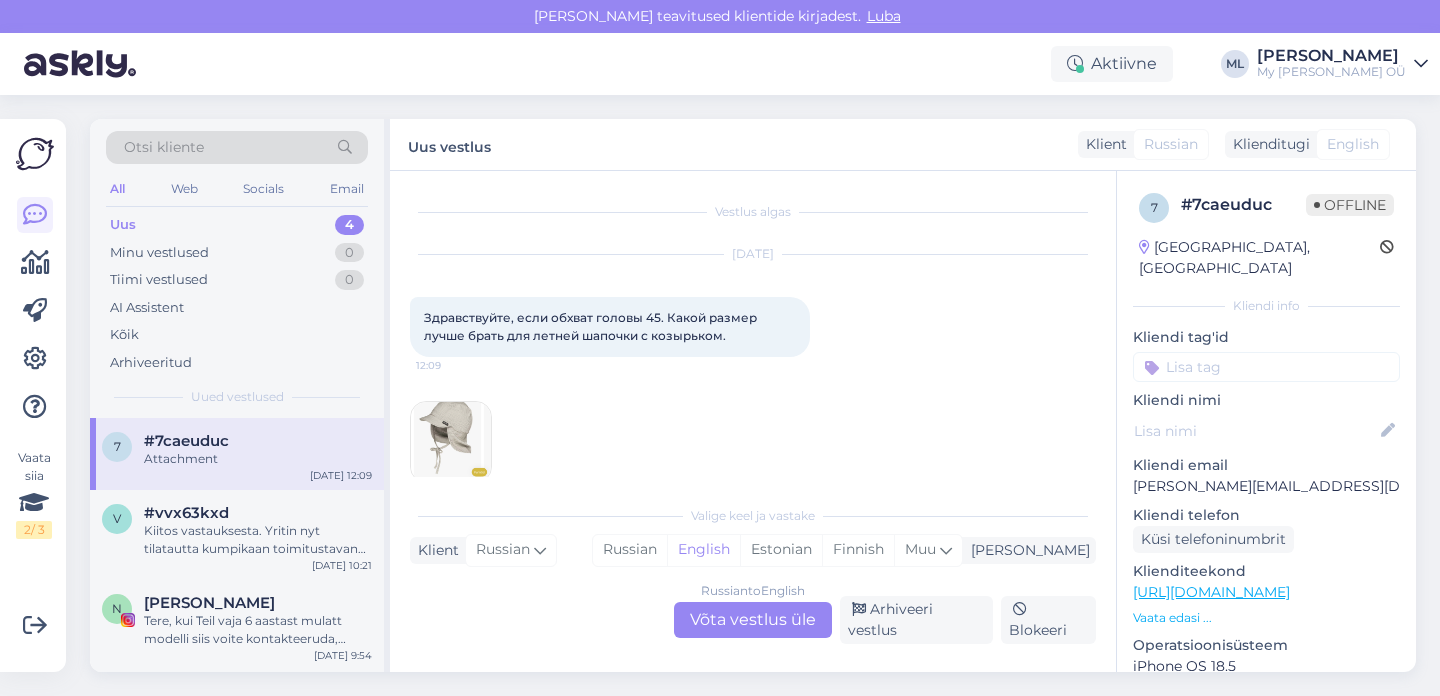 click on "Здравствуйте, если обхват головы 45. Какой размер лучше брать для летней шапочки с козырьком.  12:09" at bounding box center [610, 327] 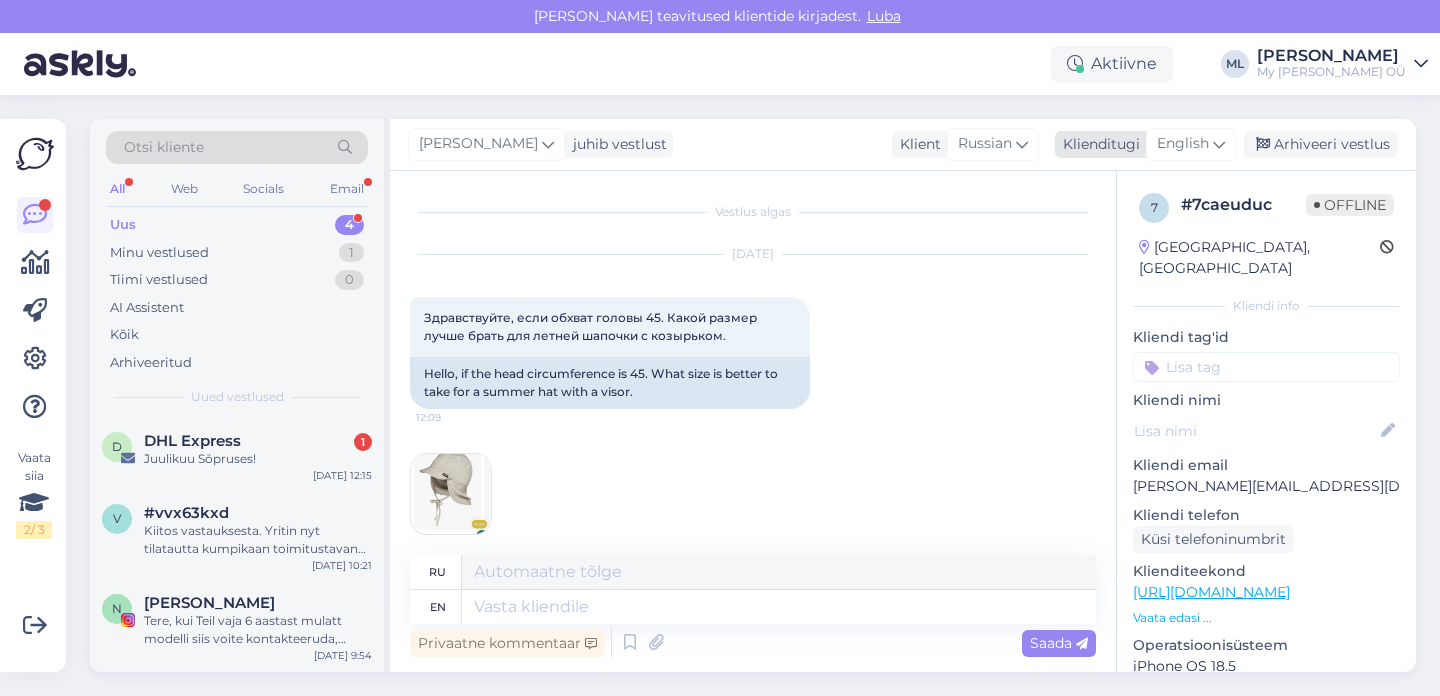 click on "English" at bounding box center [1183, 144] 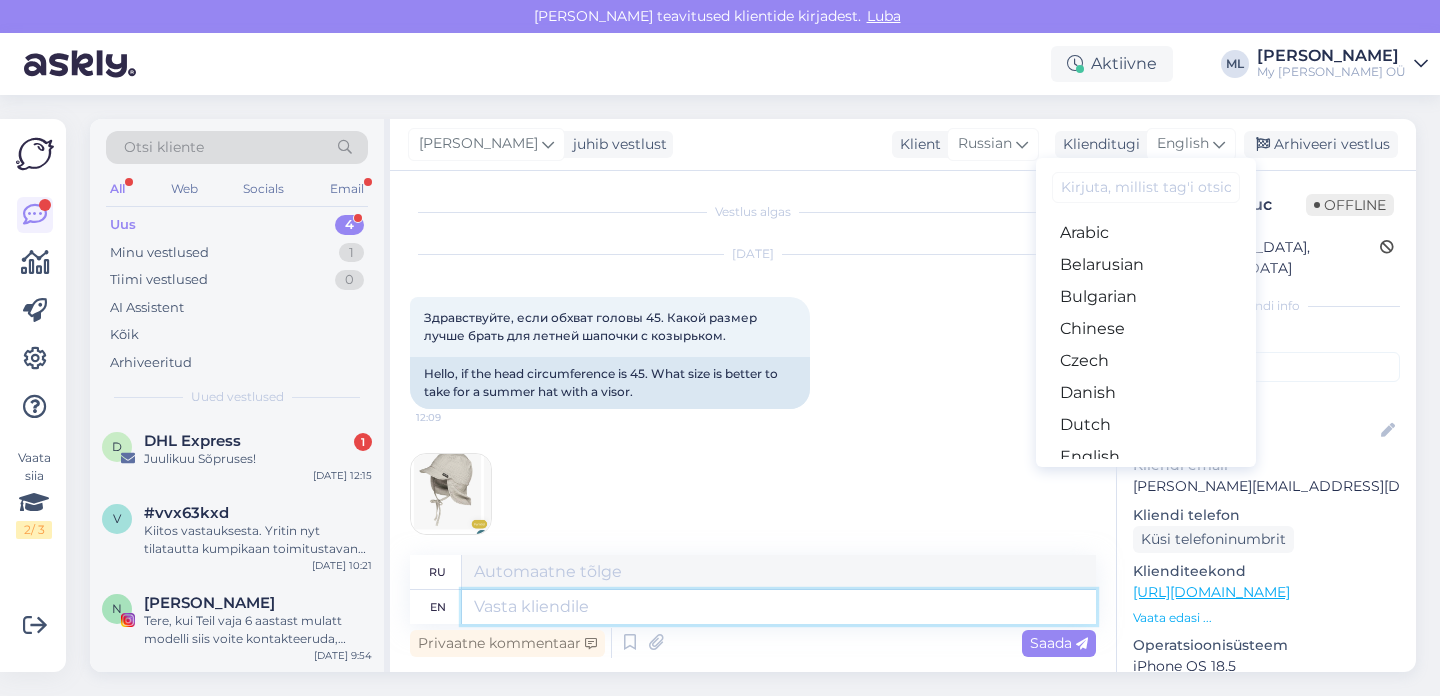 click at bounding box center (779, 607) 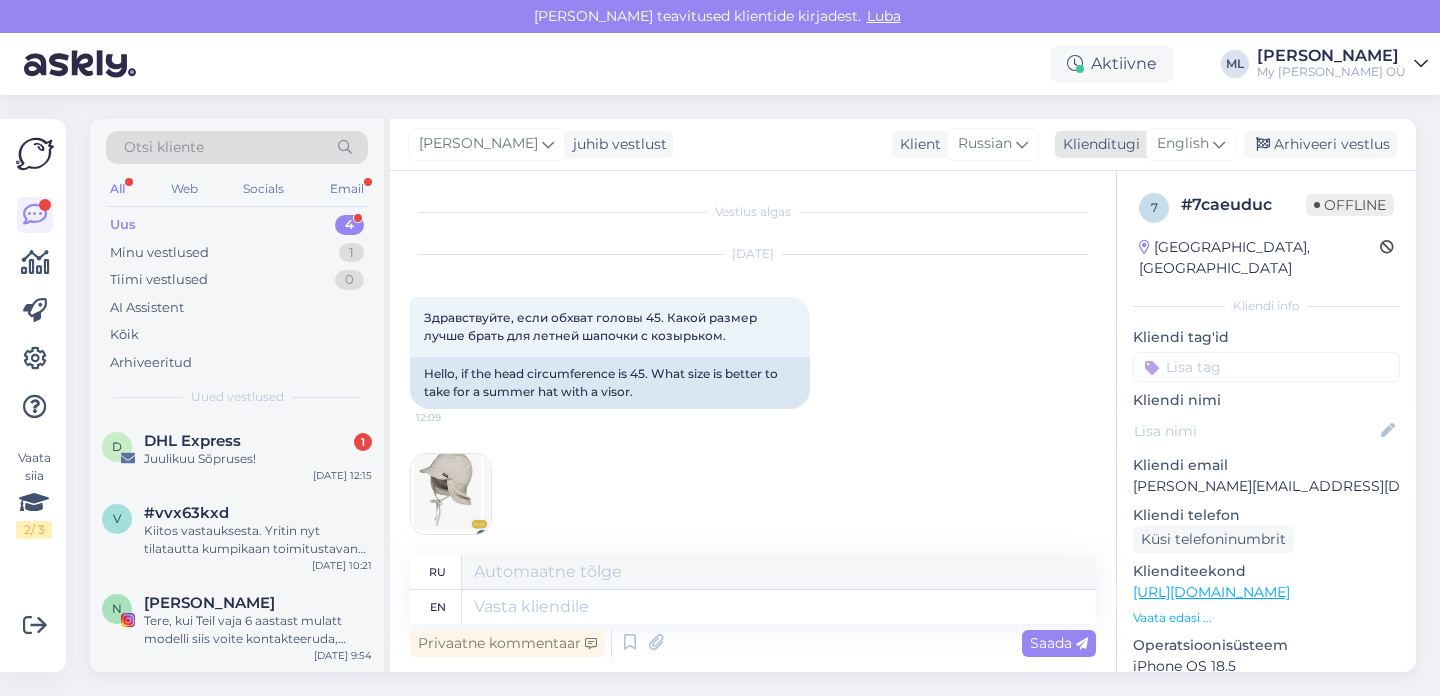 click at bounding box center [1219, 144] 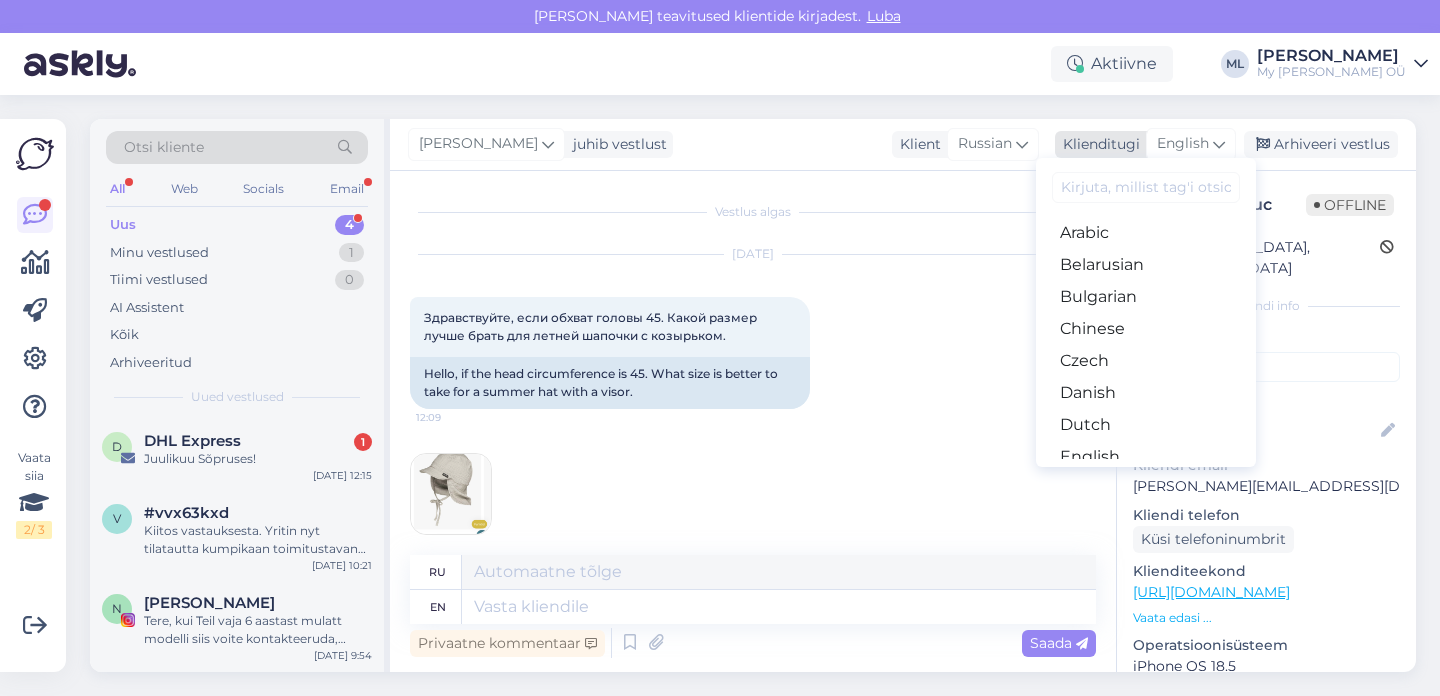 click on "English" at bounding box center (1191, 144) 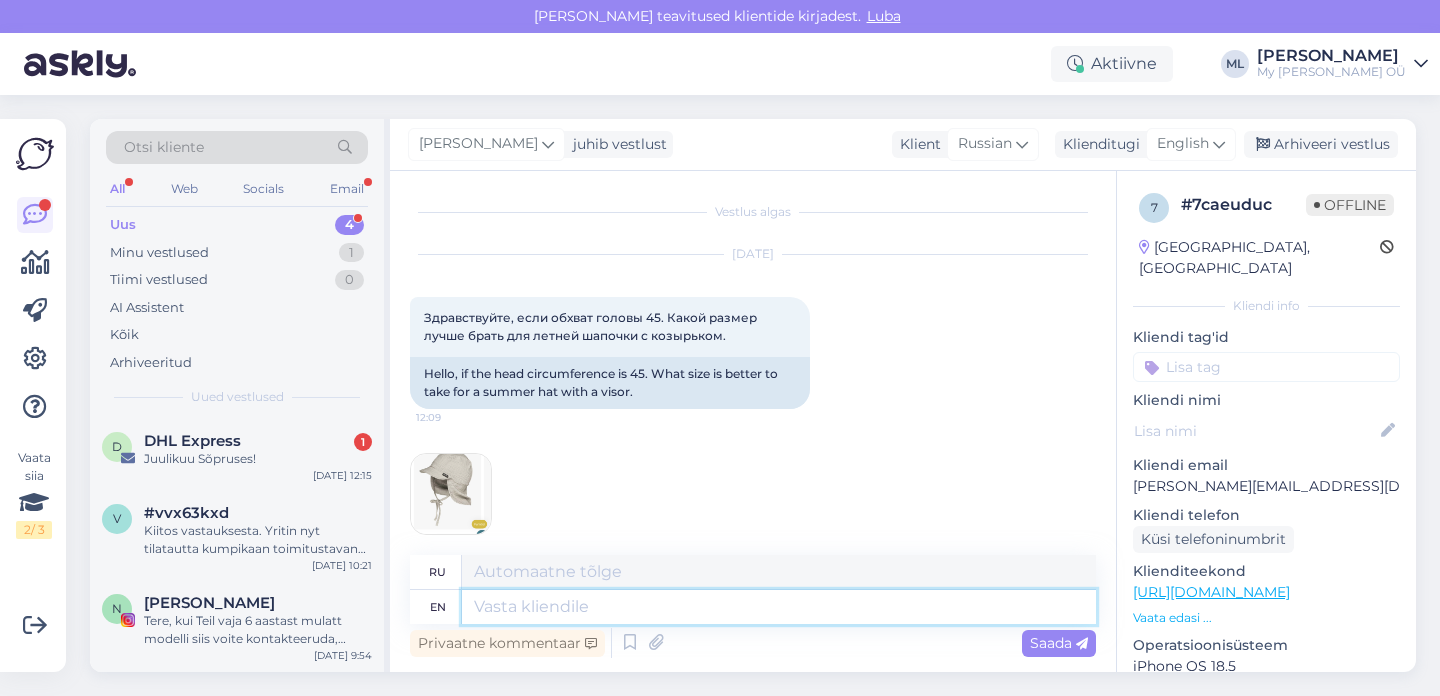 click at bounding box center (779, 607) 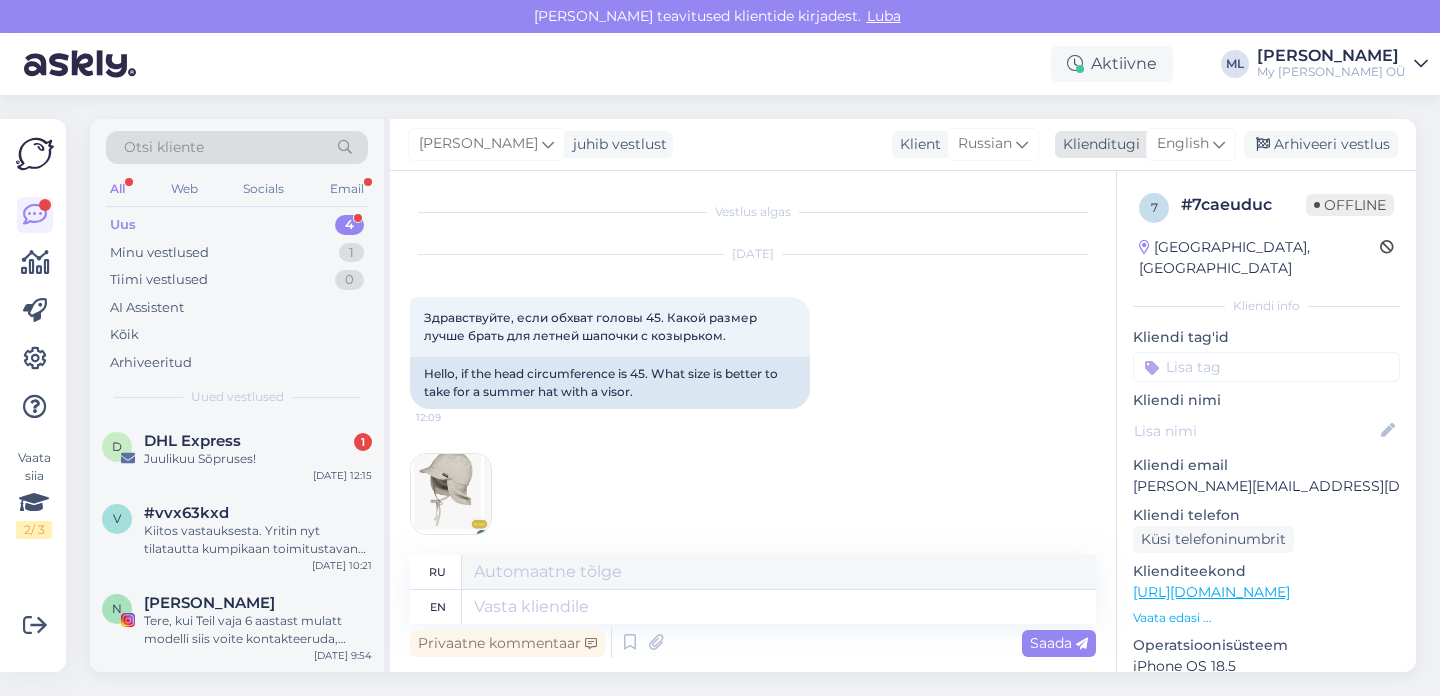 click on "English" at bounding box center [1183, 144] 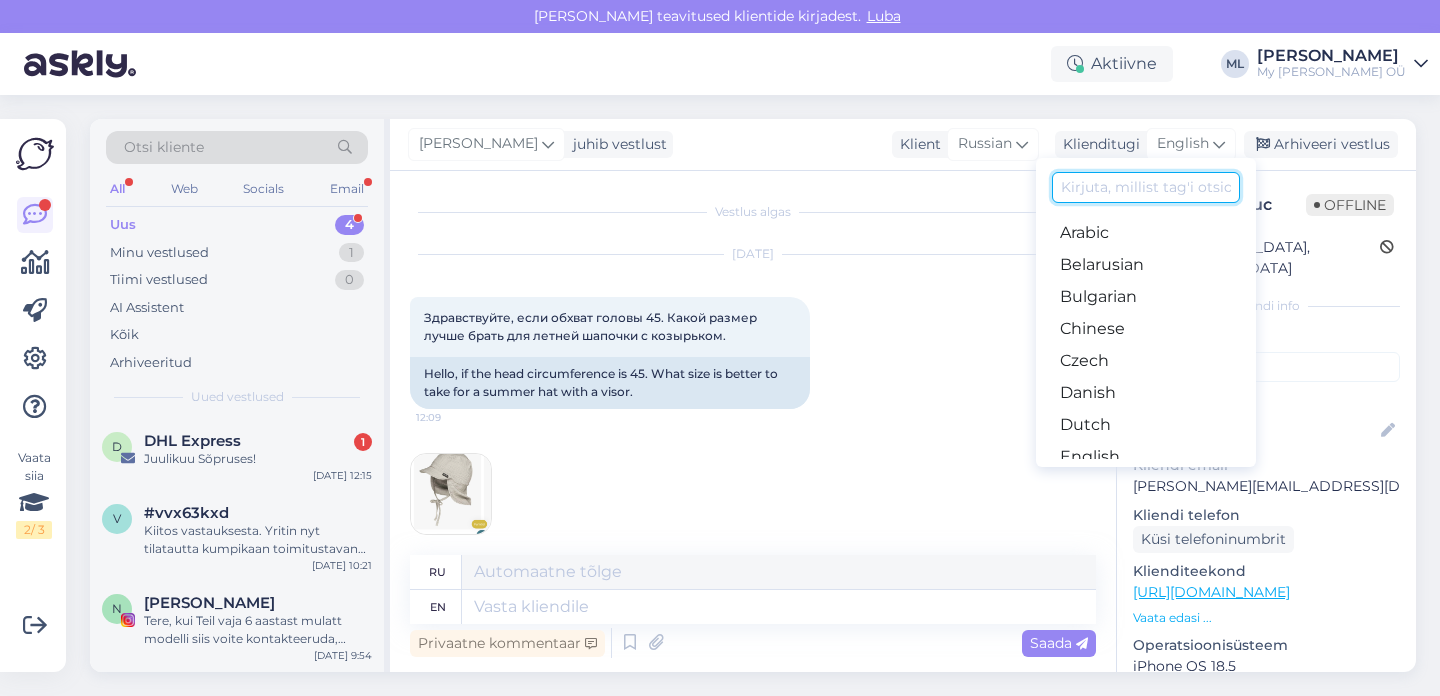 click at bounding box center [1146, 187] 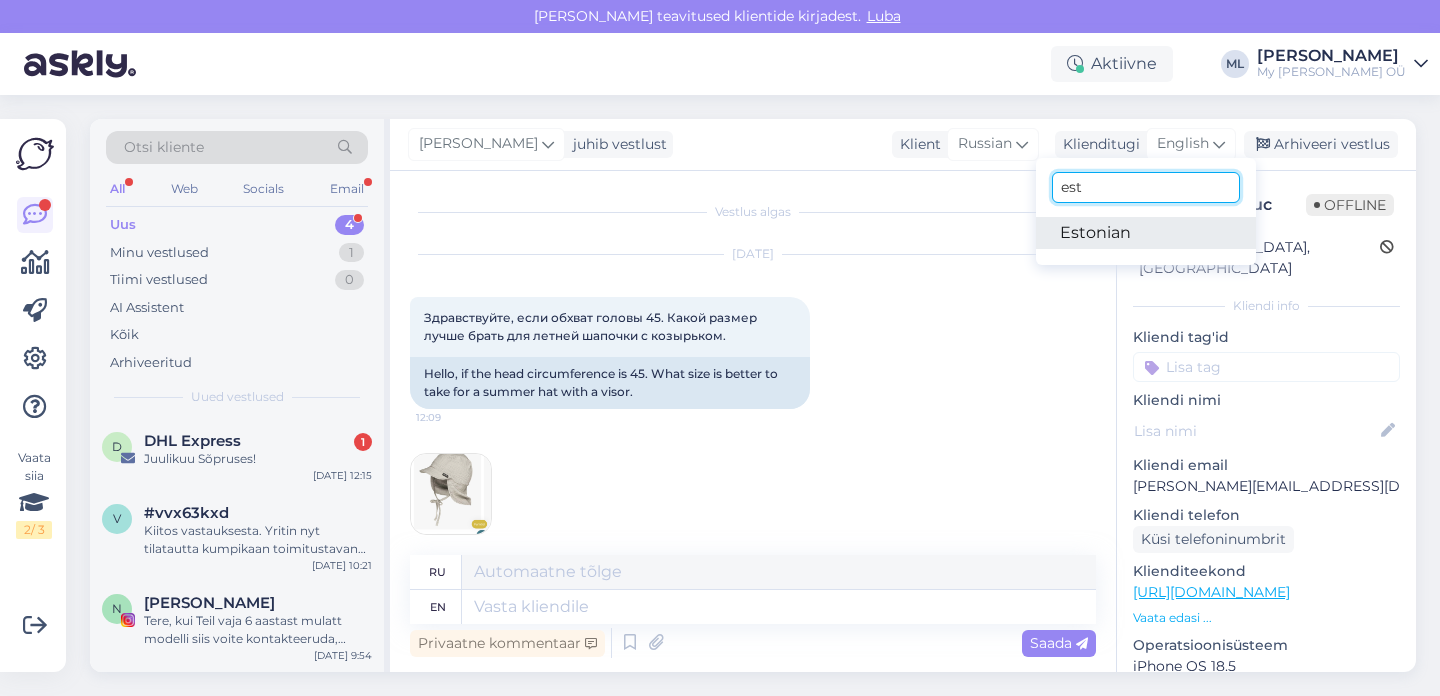 type on "est" 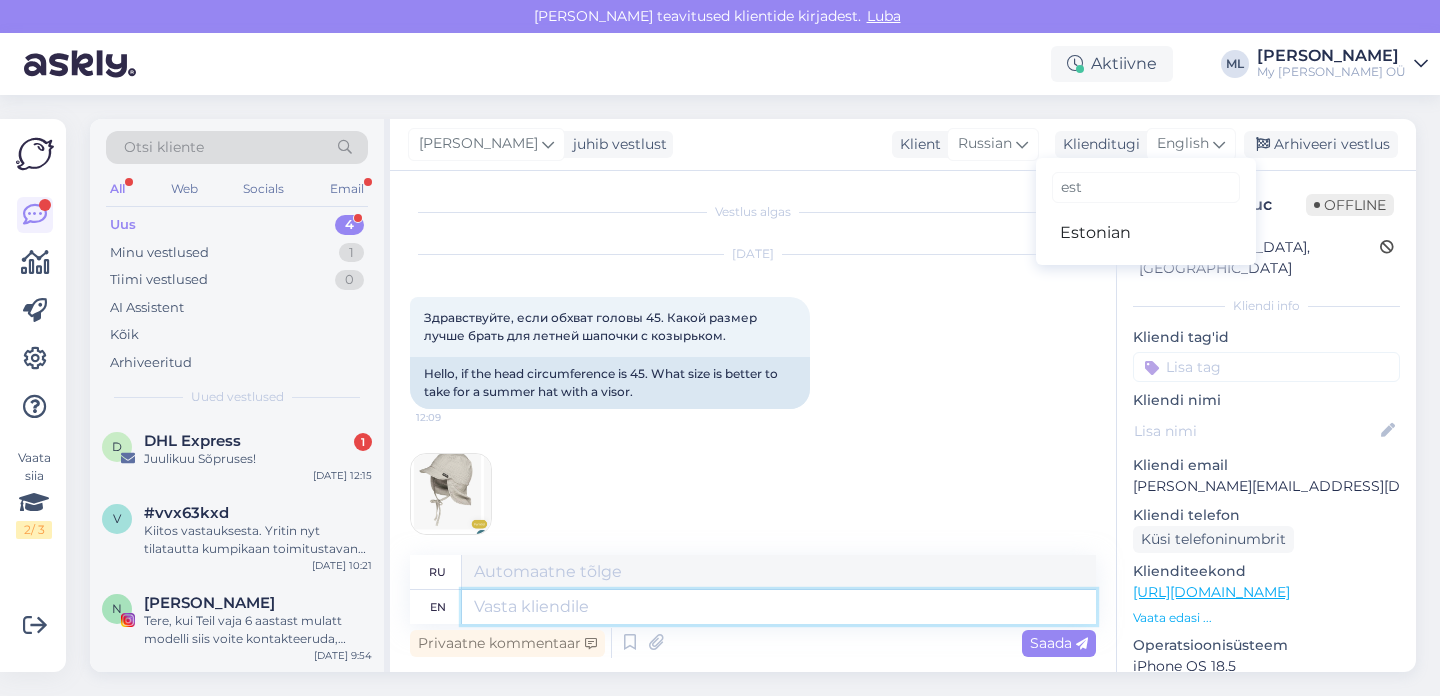 click at bounding box center (779, 607) 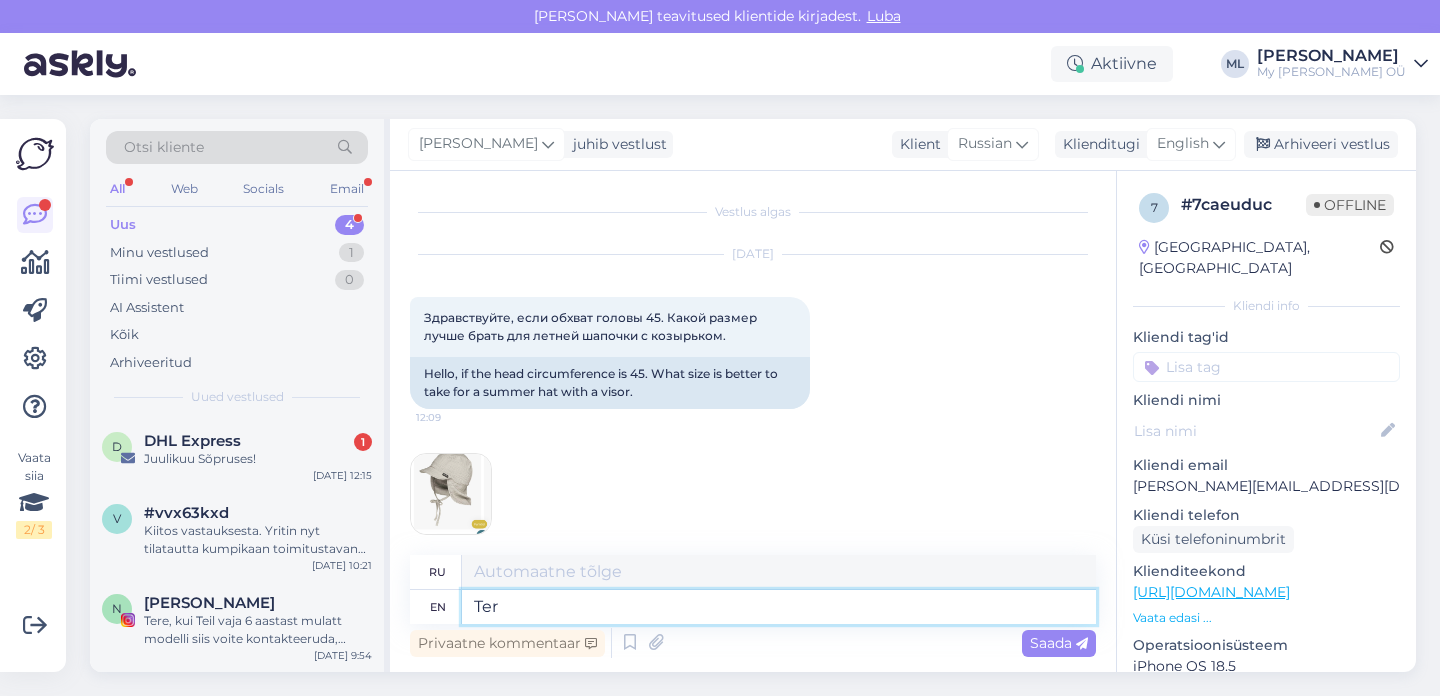 type on "Tere" 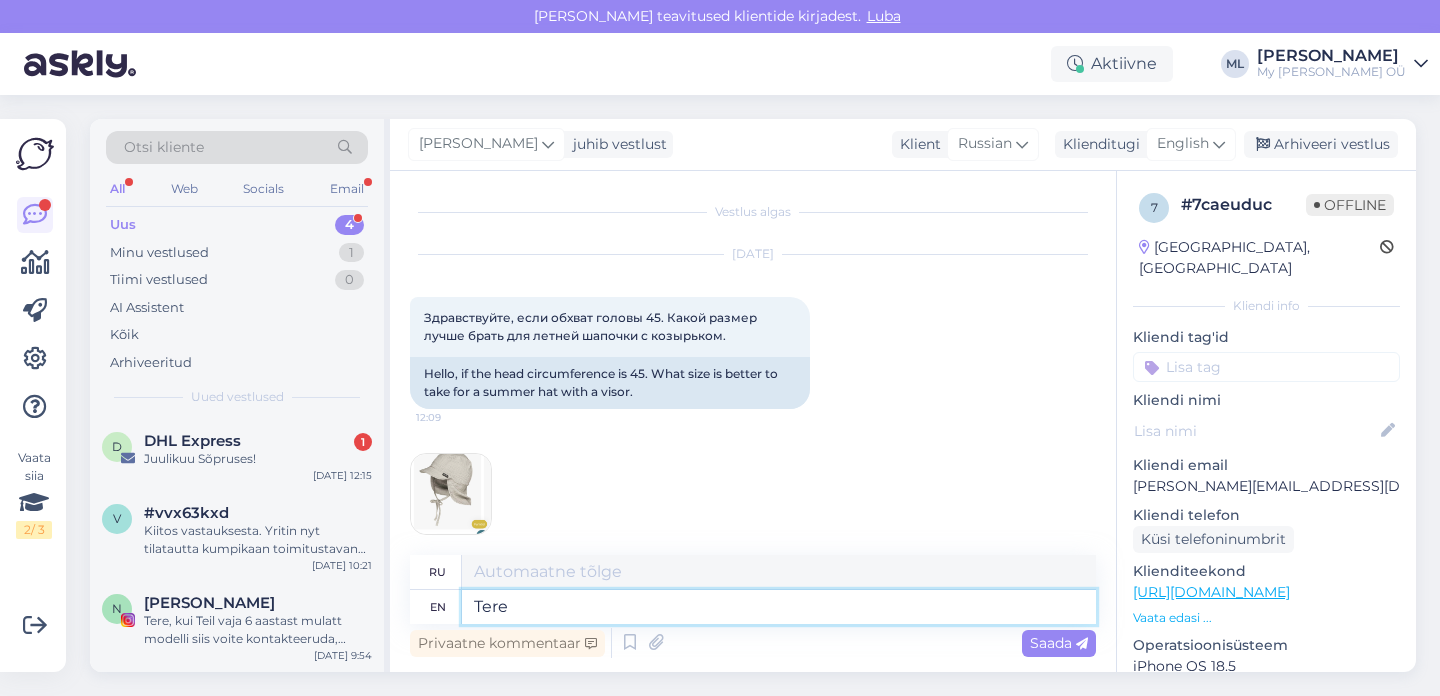type on "Тере" 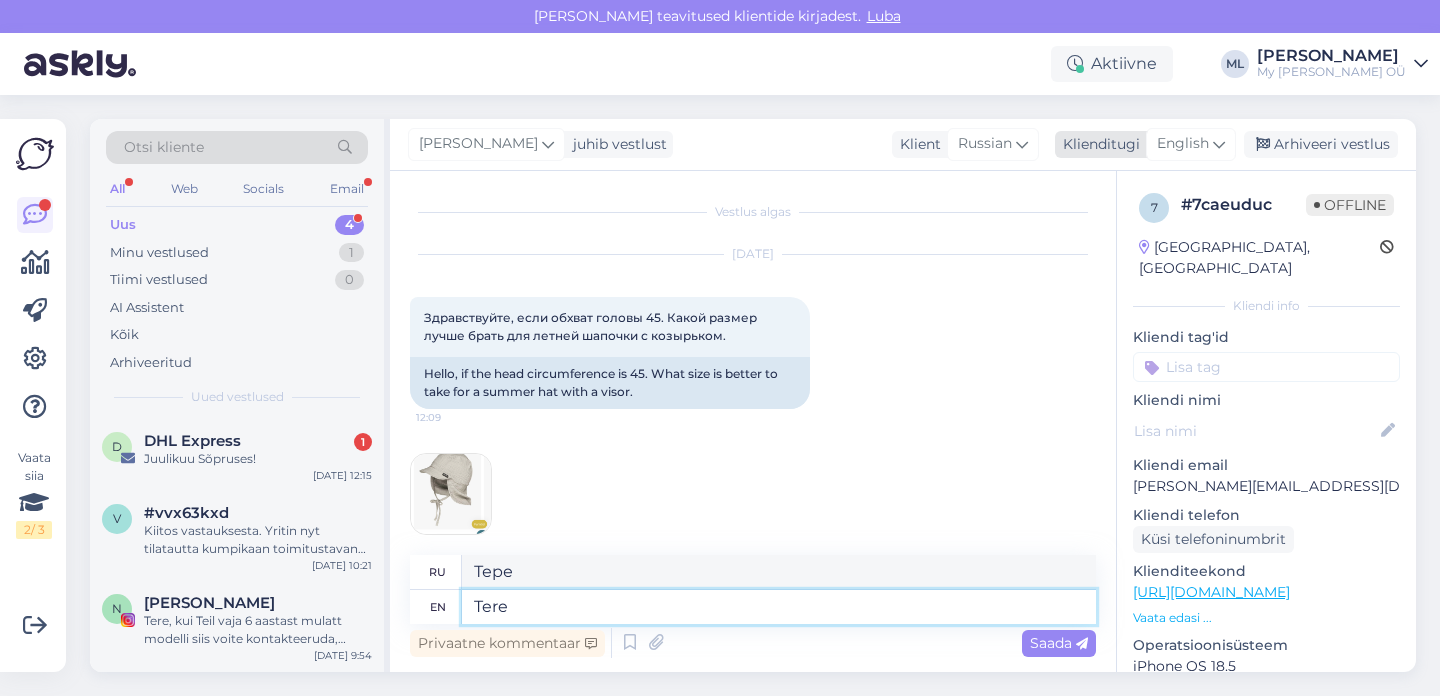 type on "Tere" 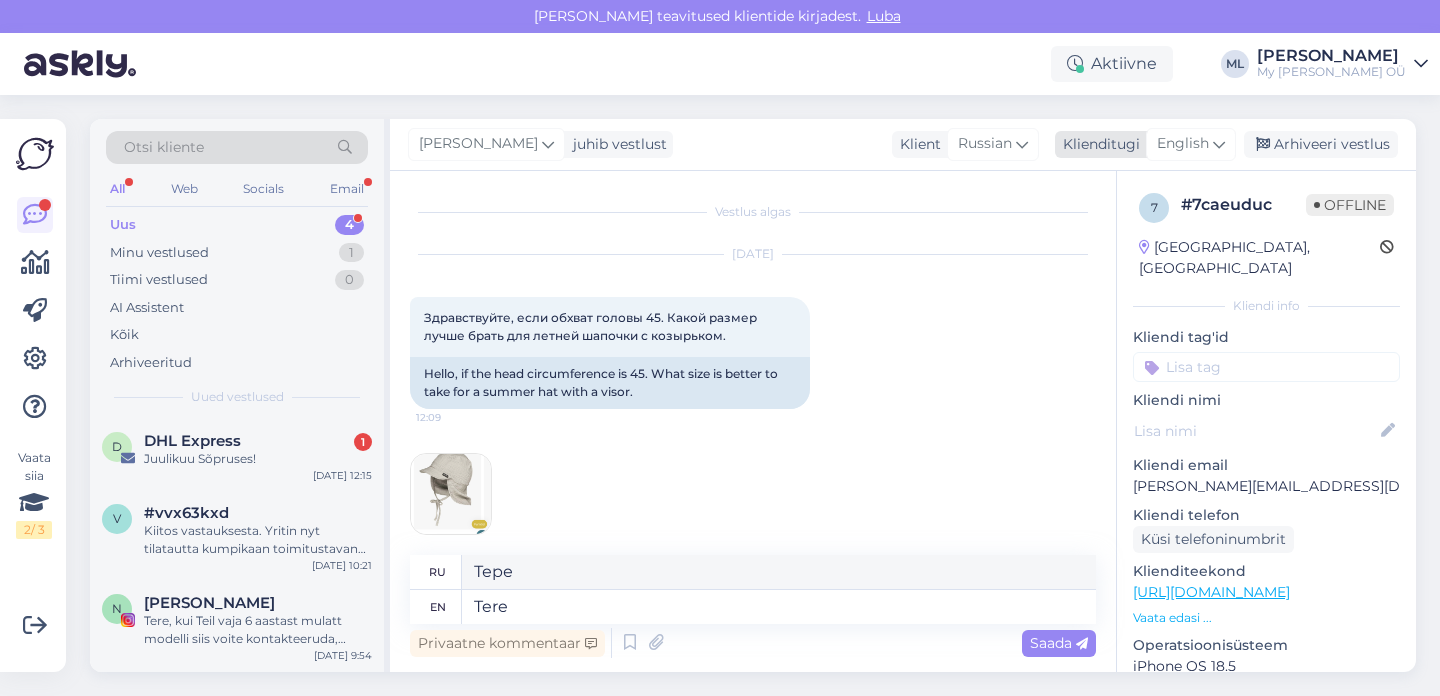 click on "English" at bounding box center (1191, 144) 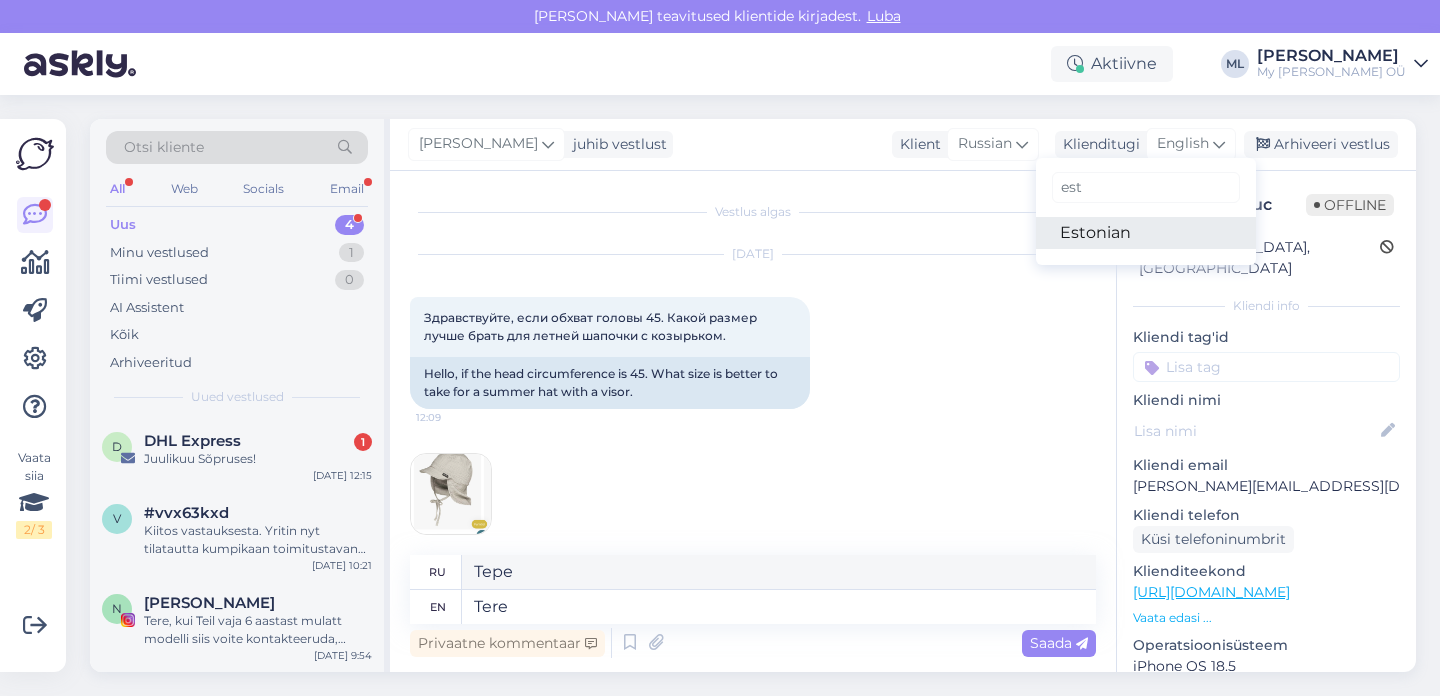 click on "Estonian" at bounding box center (1146, 233) 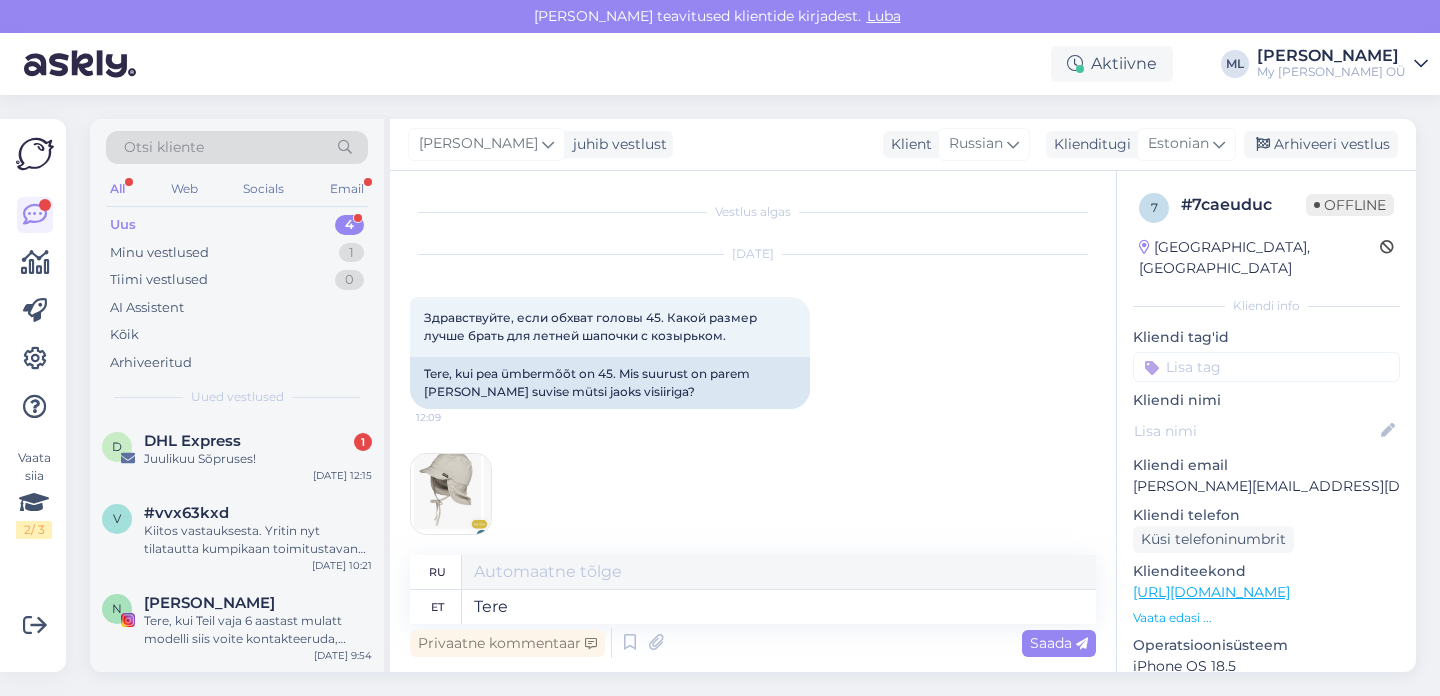 type on "Привет" 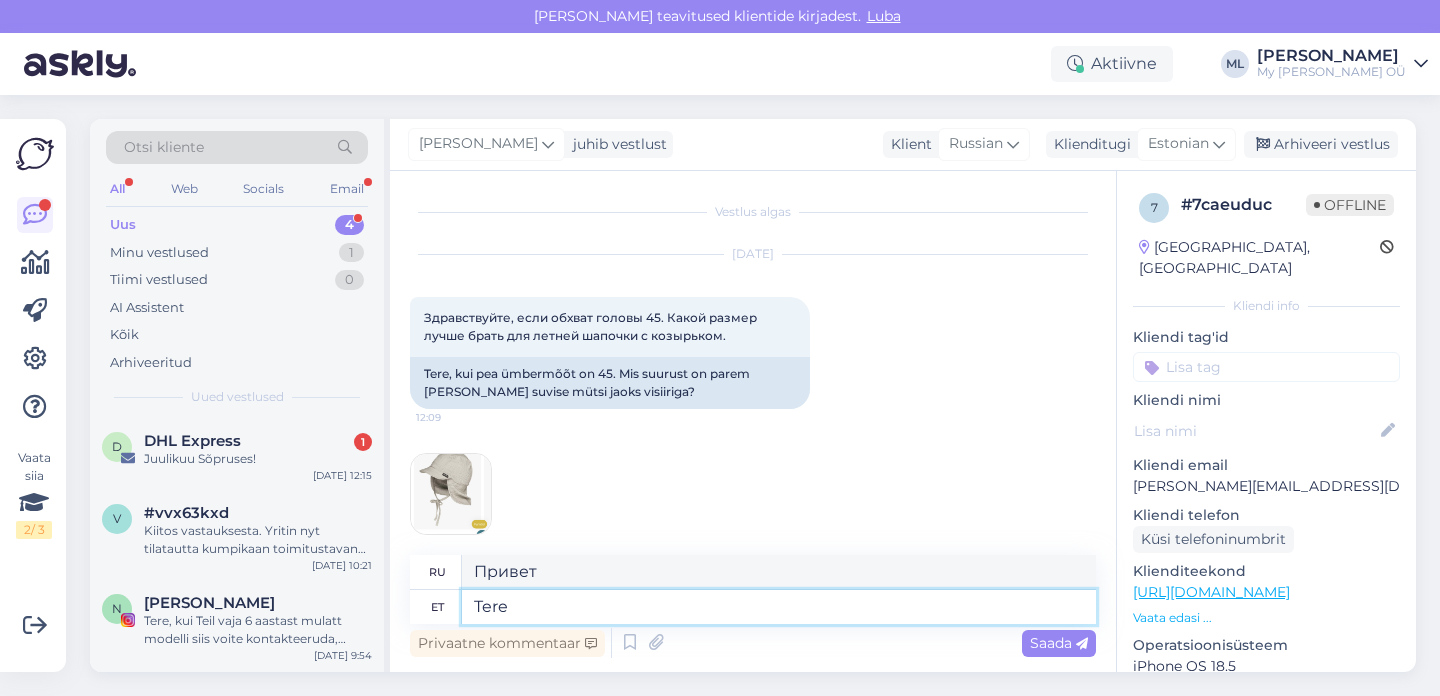 click on "Tere" at bounding box center [779, 607] 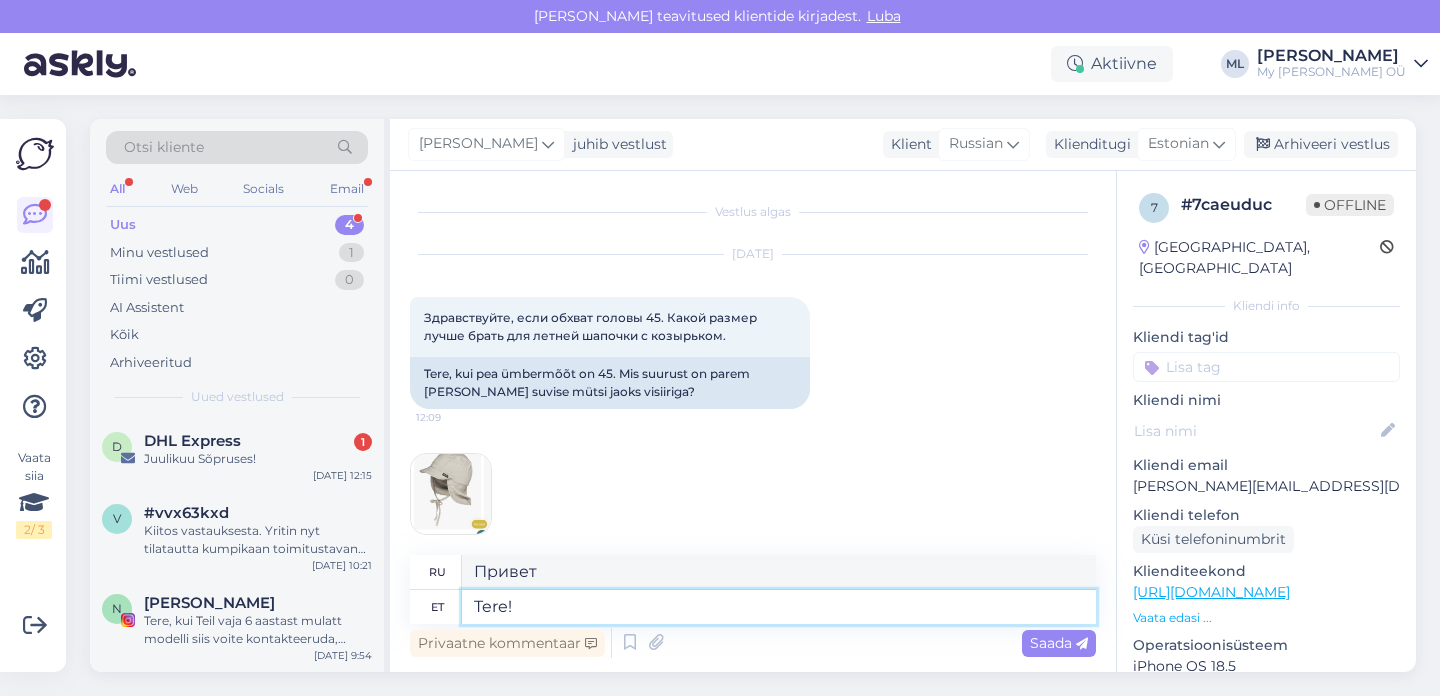 type on "Tere!" 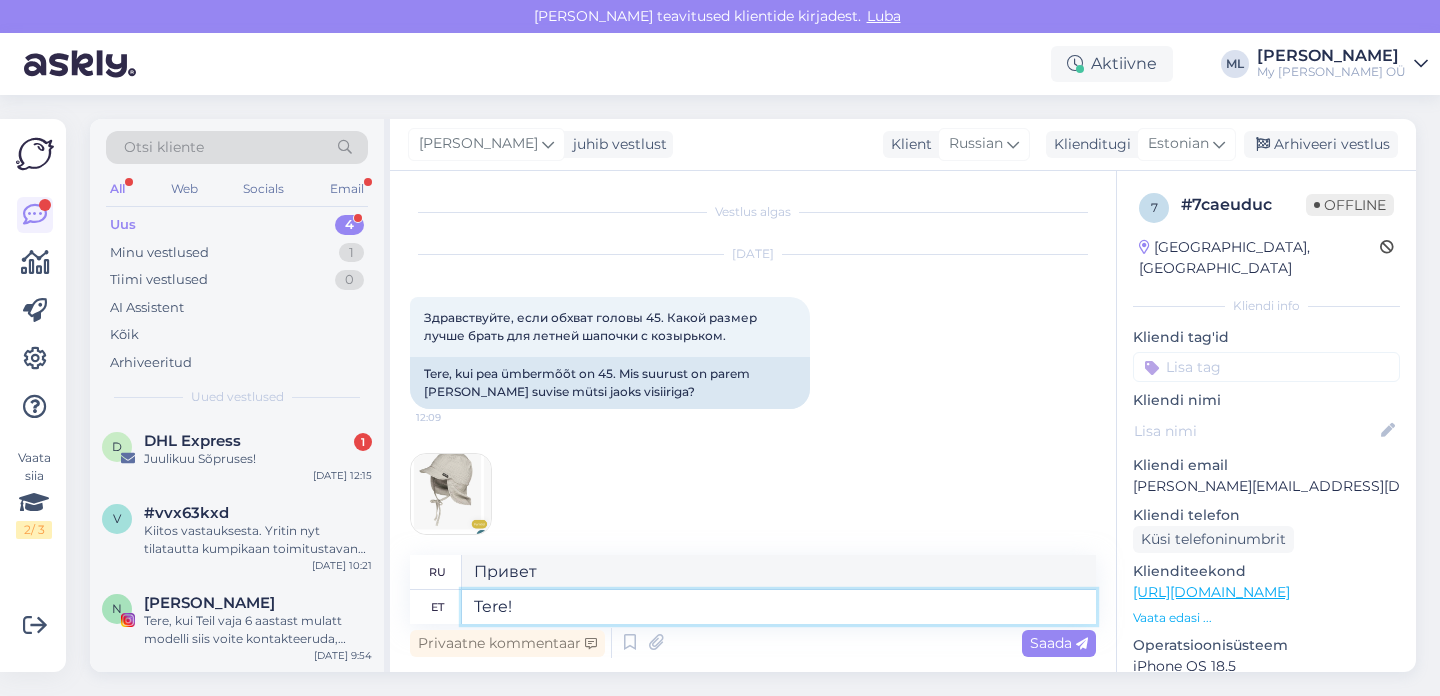 type on "Привет!" 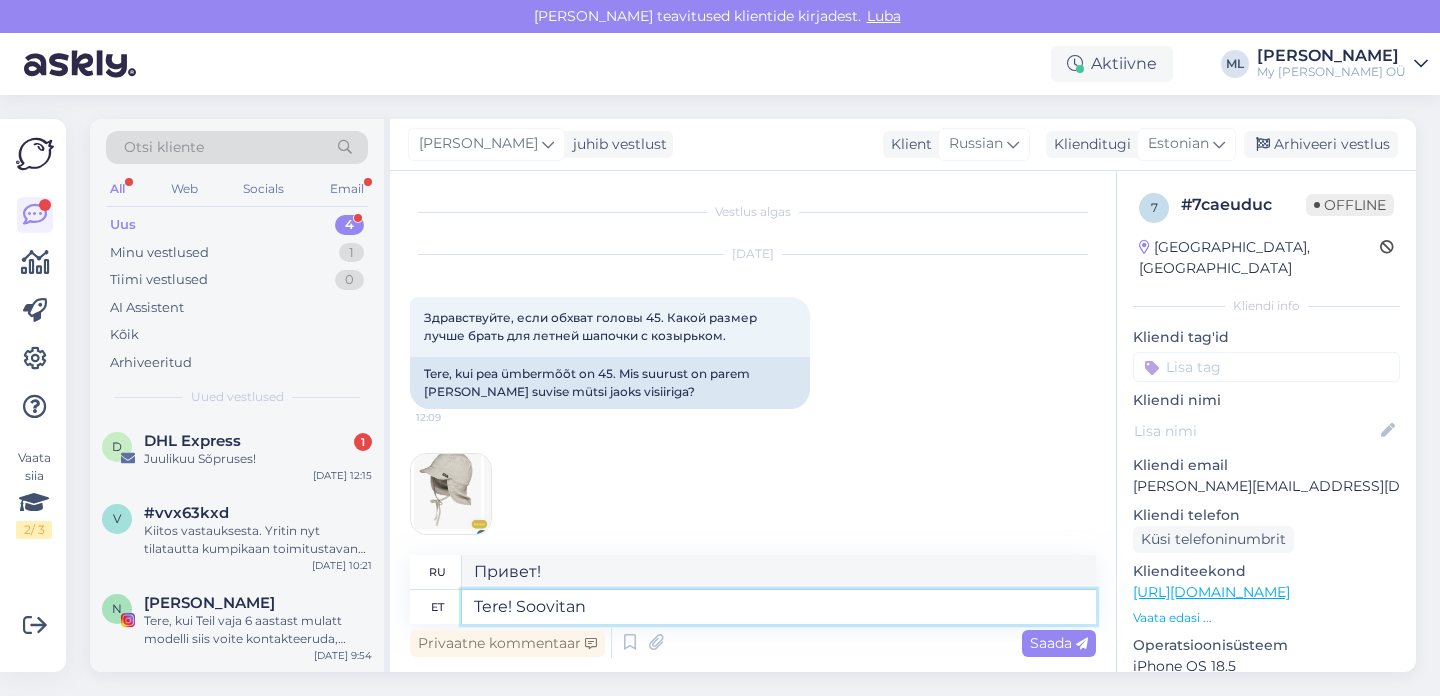 type on "Tere! Soovitan" 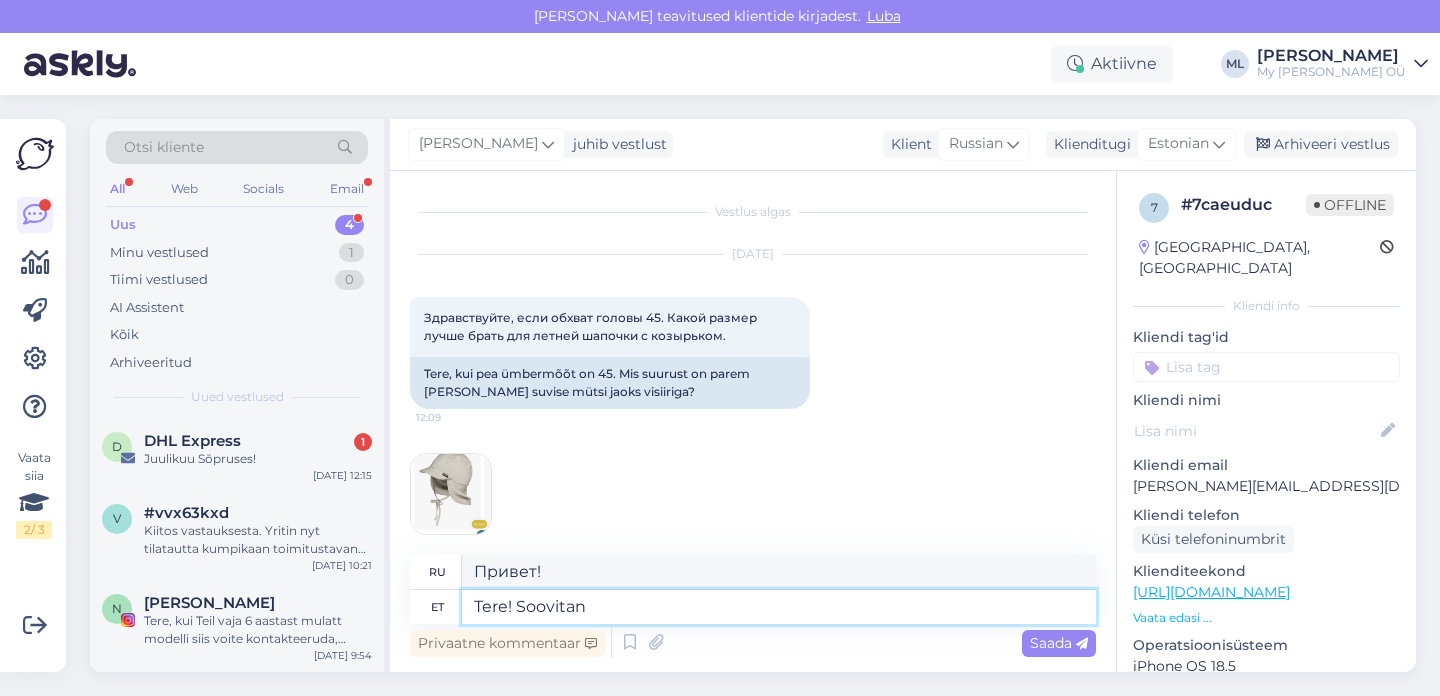type on "Привет! Рекомендую." 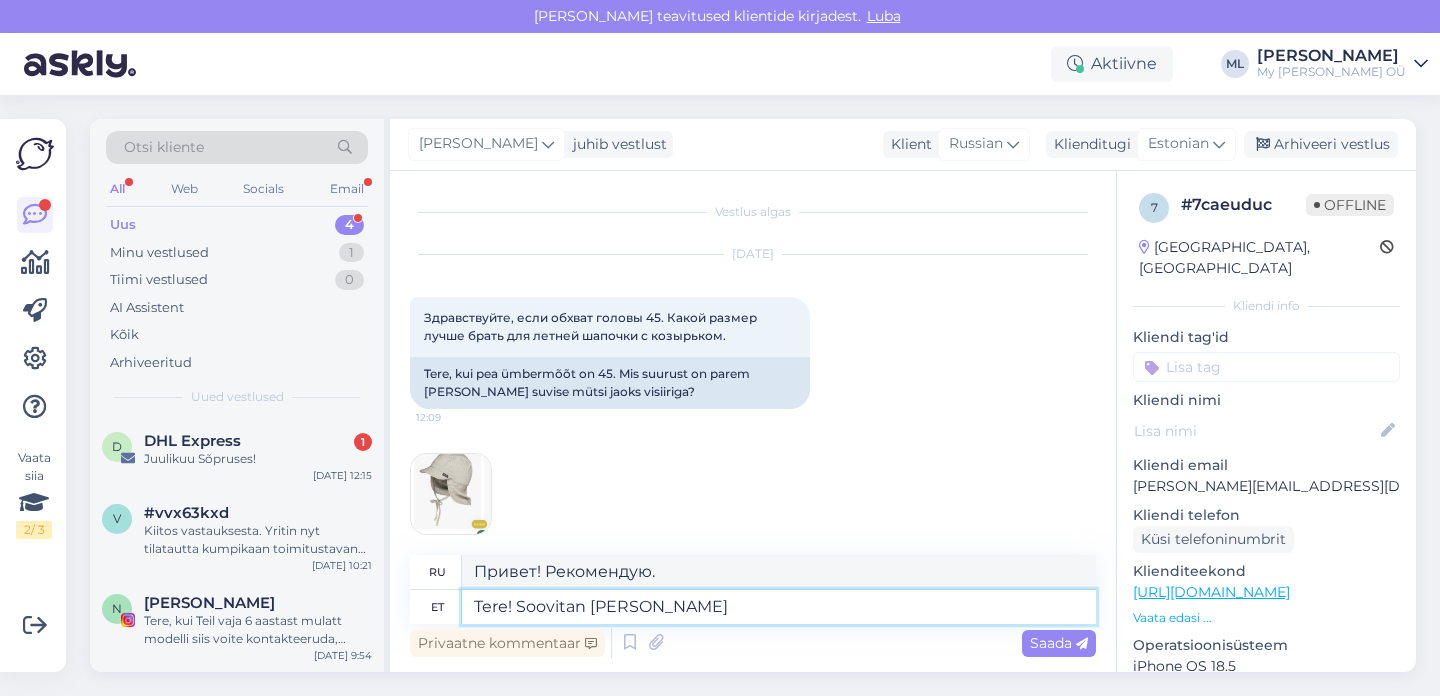 type on "Tere! Soovitan võtta" 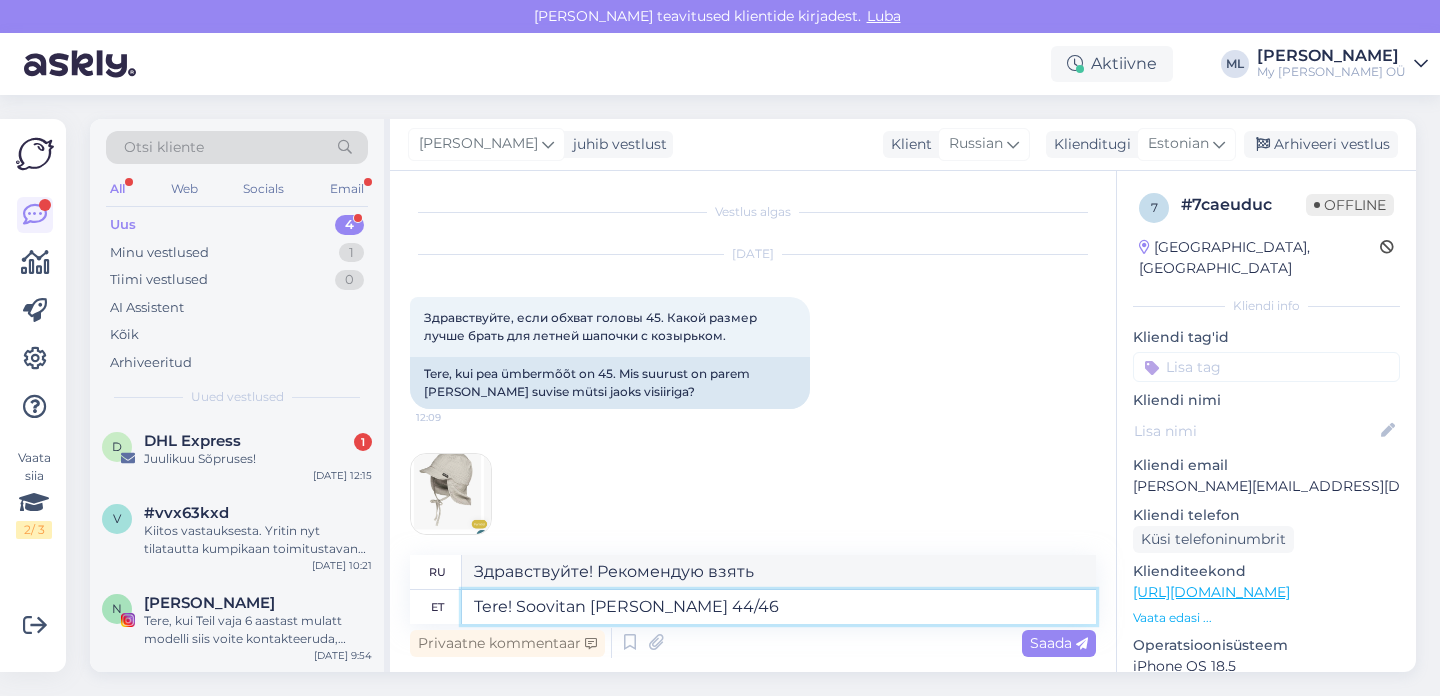type on "Tere! Soovitan võtta 44/46" 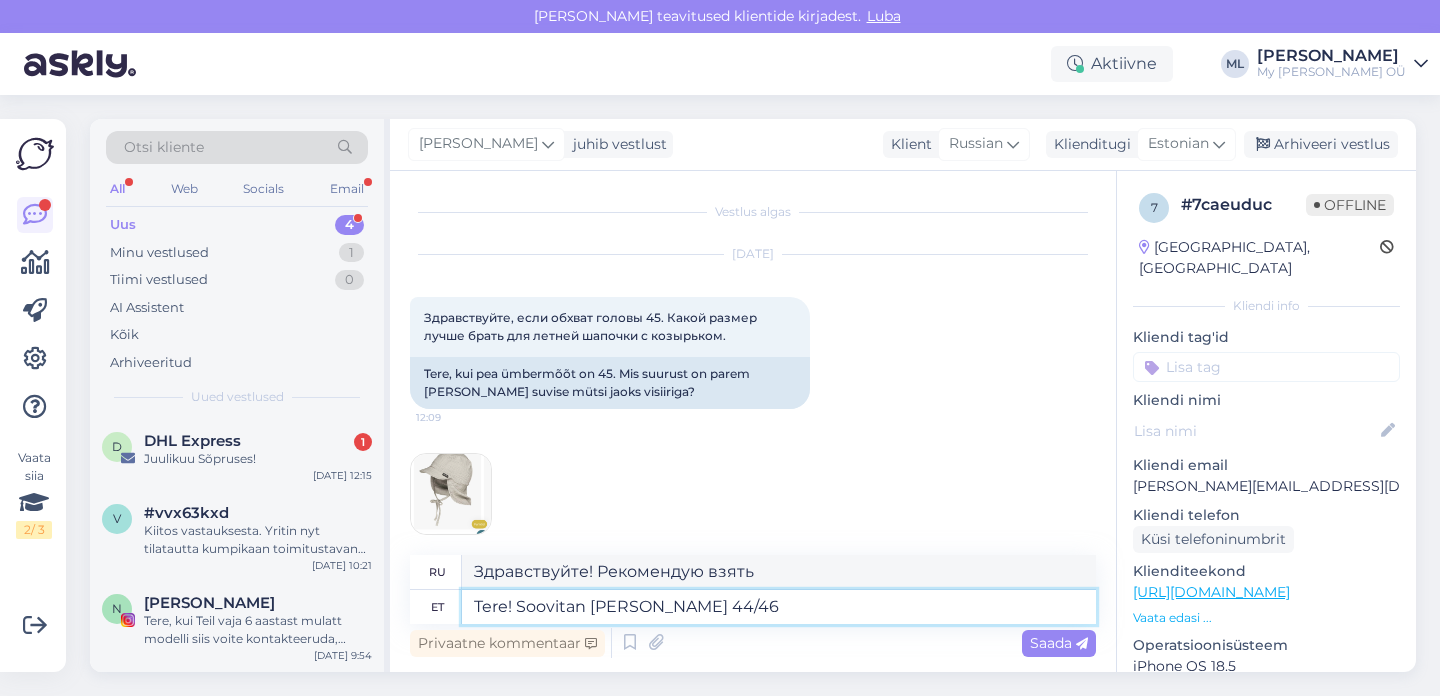 type on "Здравствуйте! Рекомендую брать 44/46." 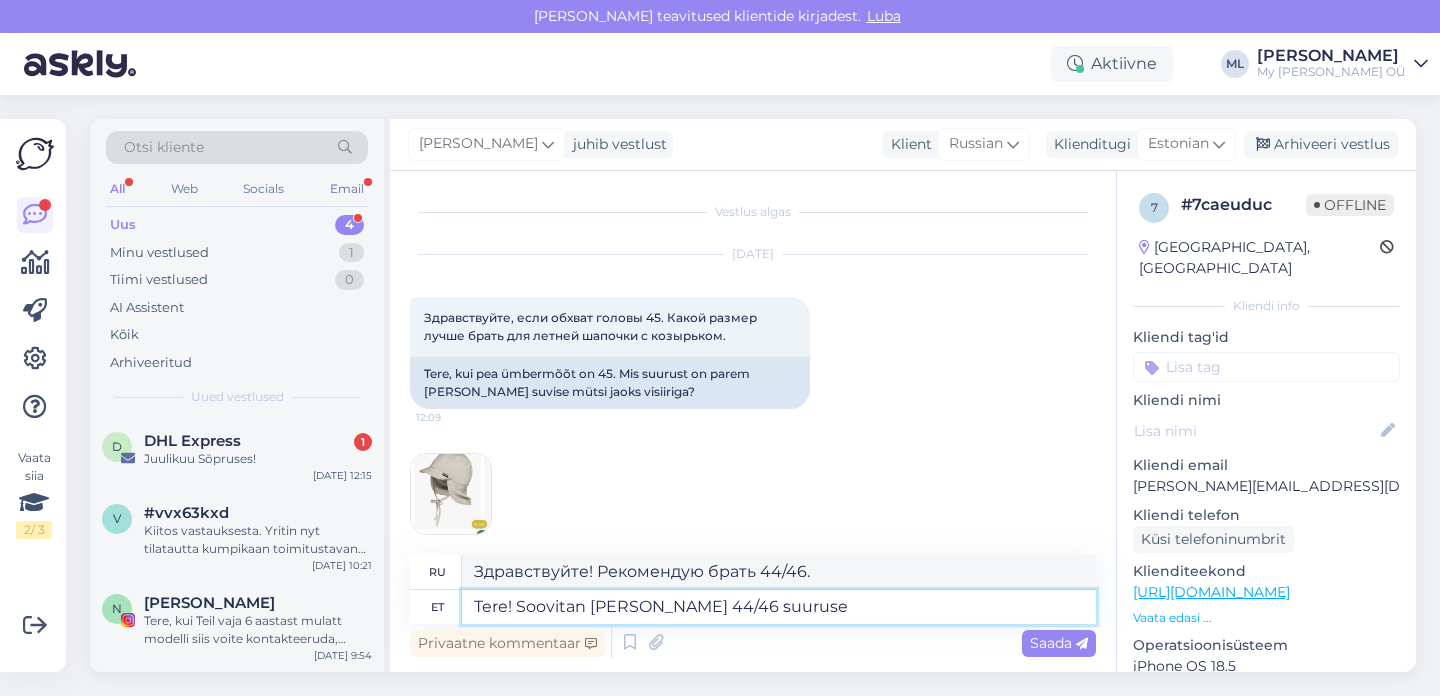 type on "Tere! Soovitan võtta 44/46 suuruse" 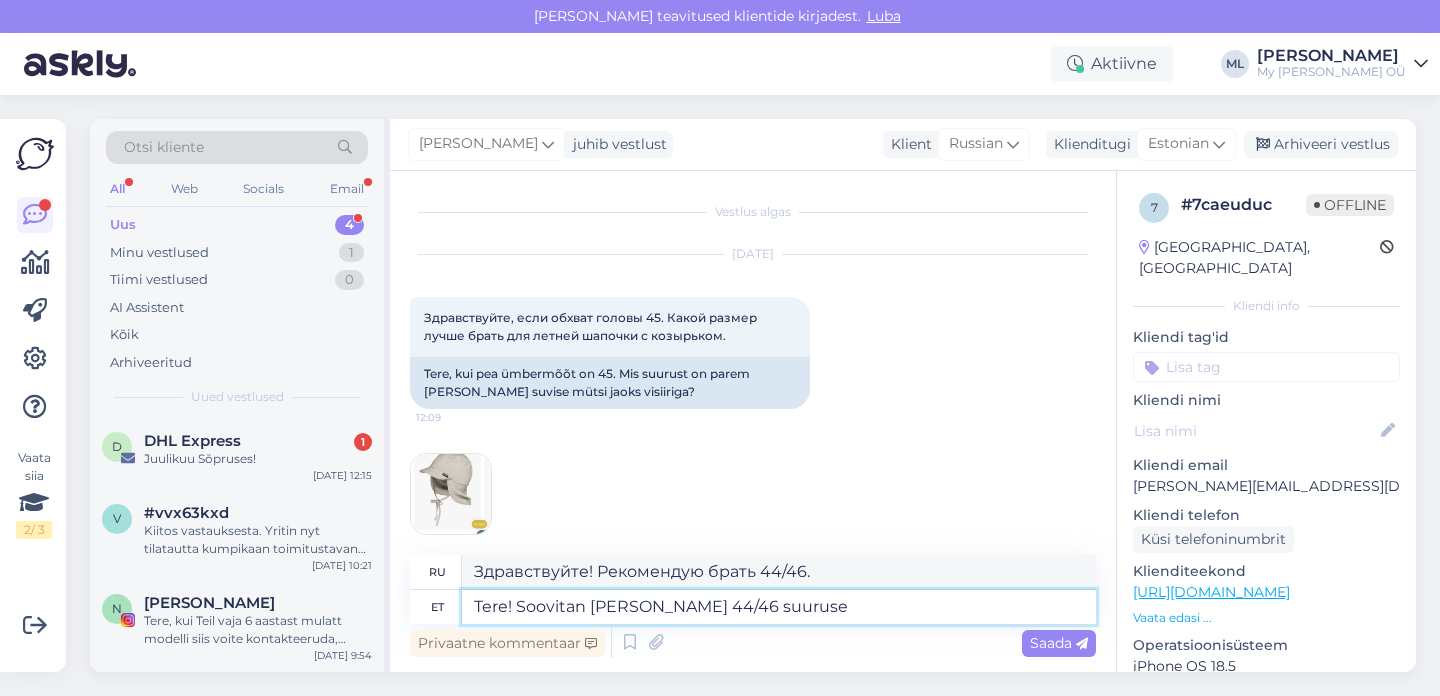 type on "Здравствуйте! Рекомендую брать размер 44/46." 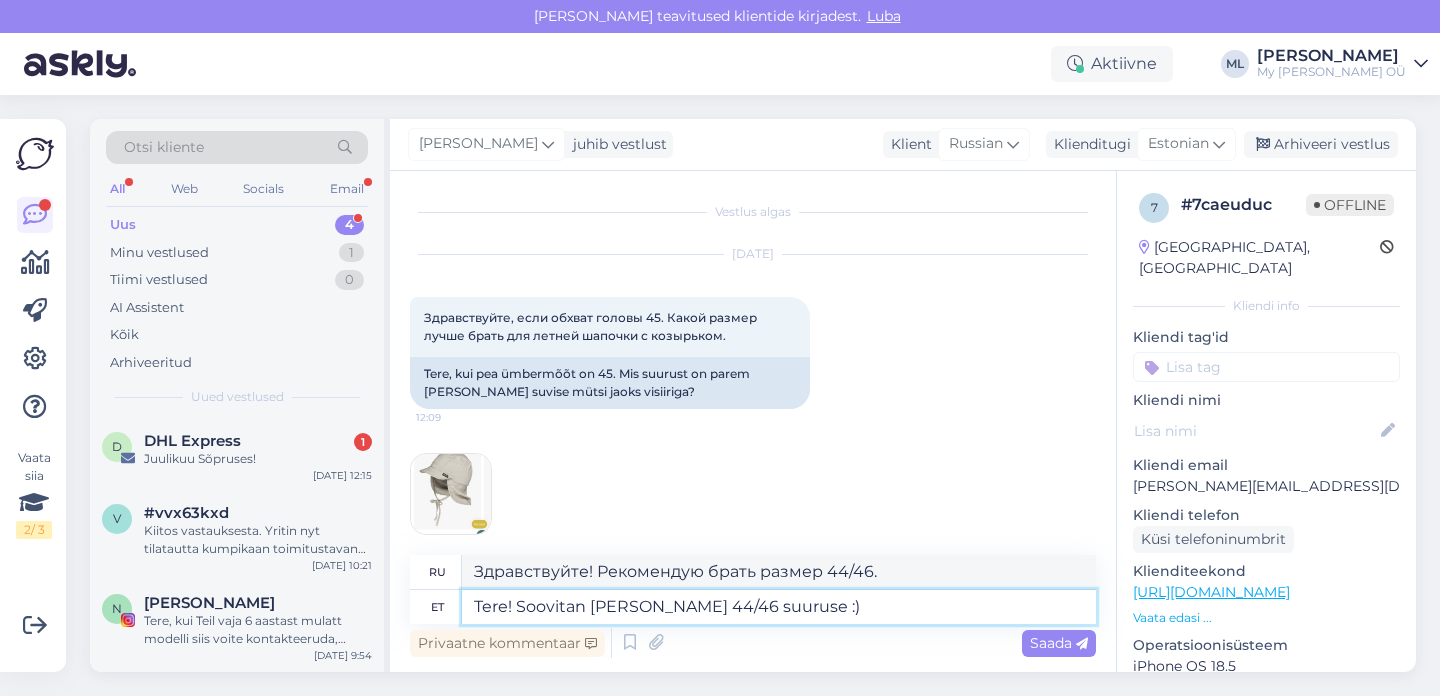 type on "Tere! Soovitan võtta 44/46 suuruse :)" 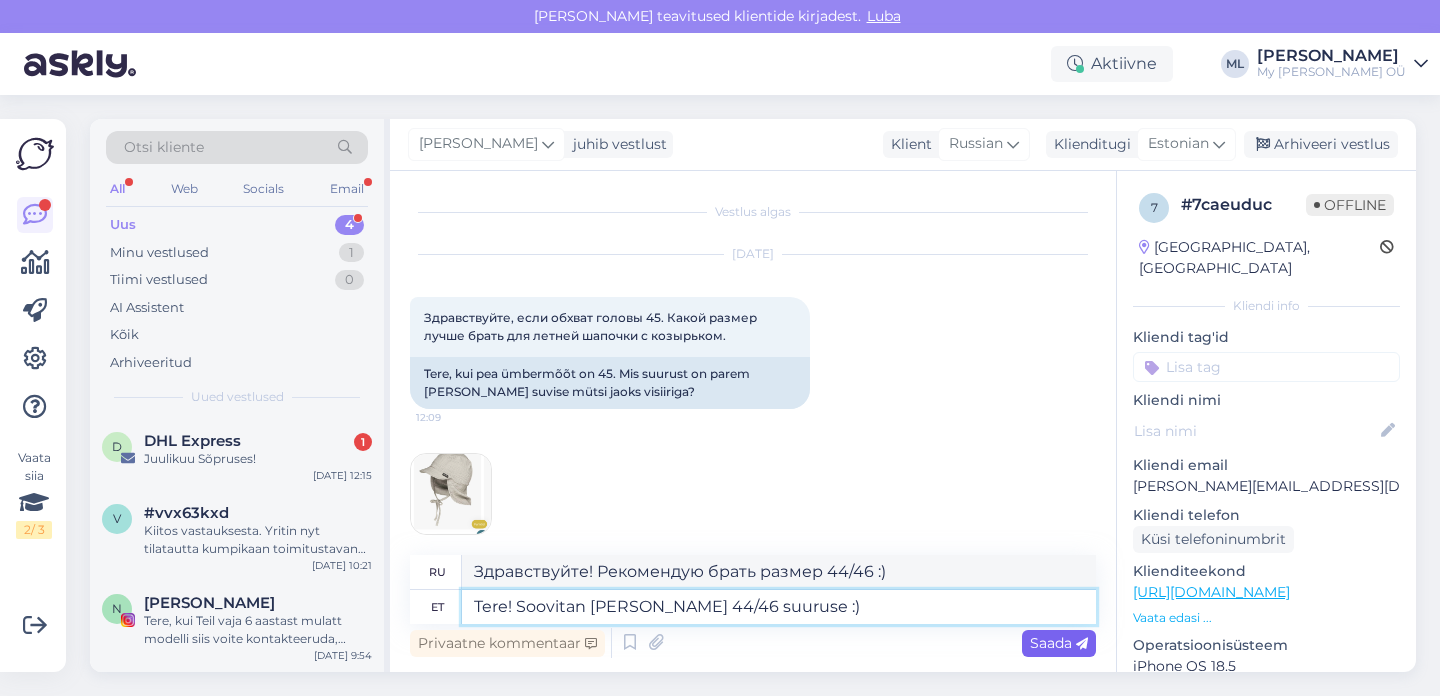 type on "Tere! Soovitan võtta 44/46 suuruse :)" 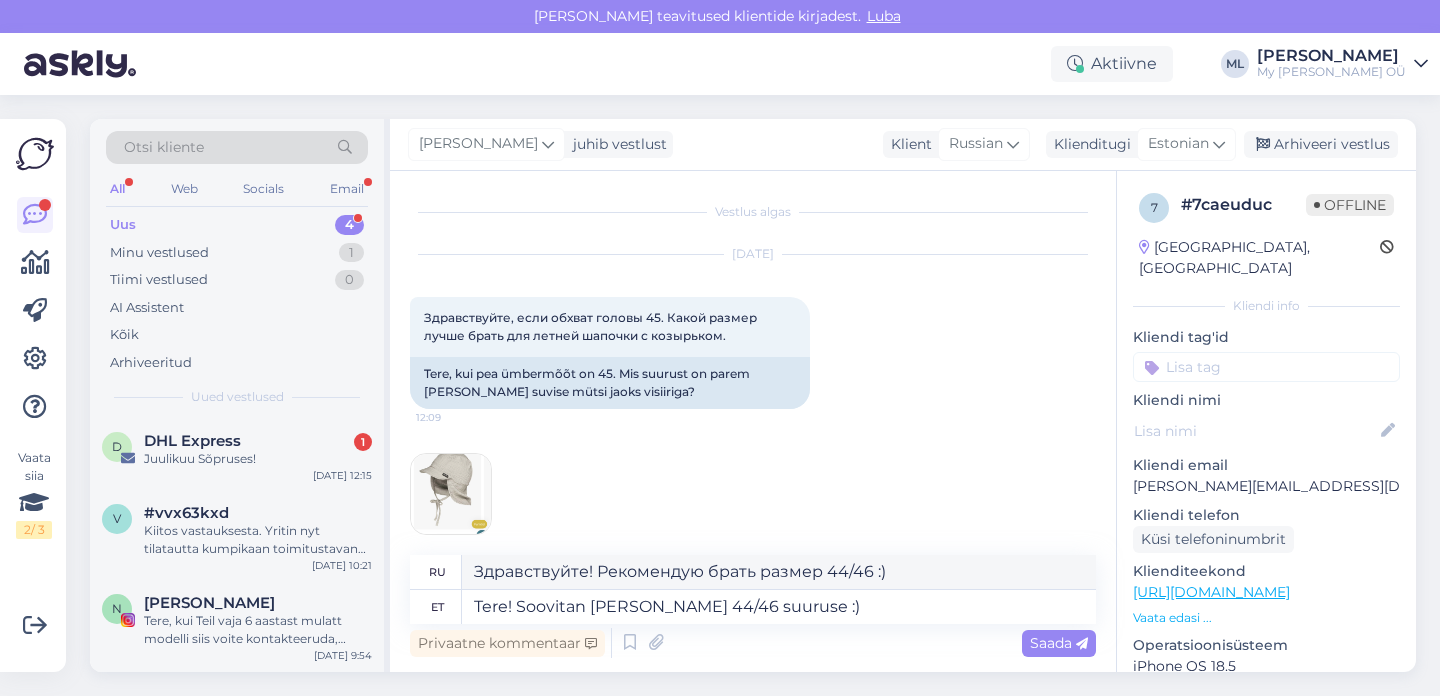 click on "Saada" at bounding box center (1059, 643) 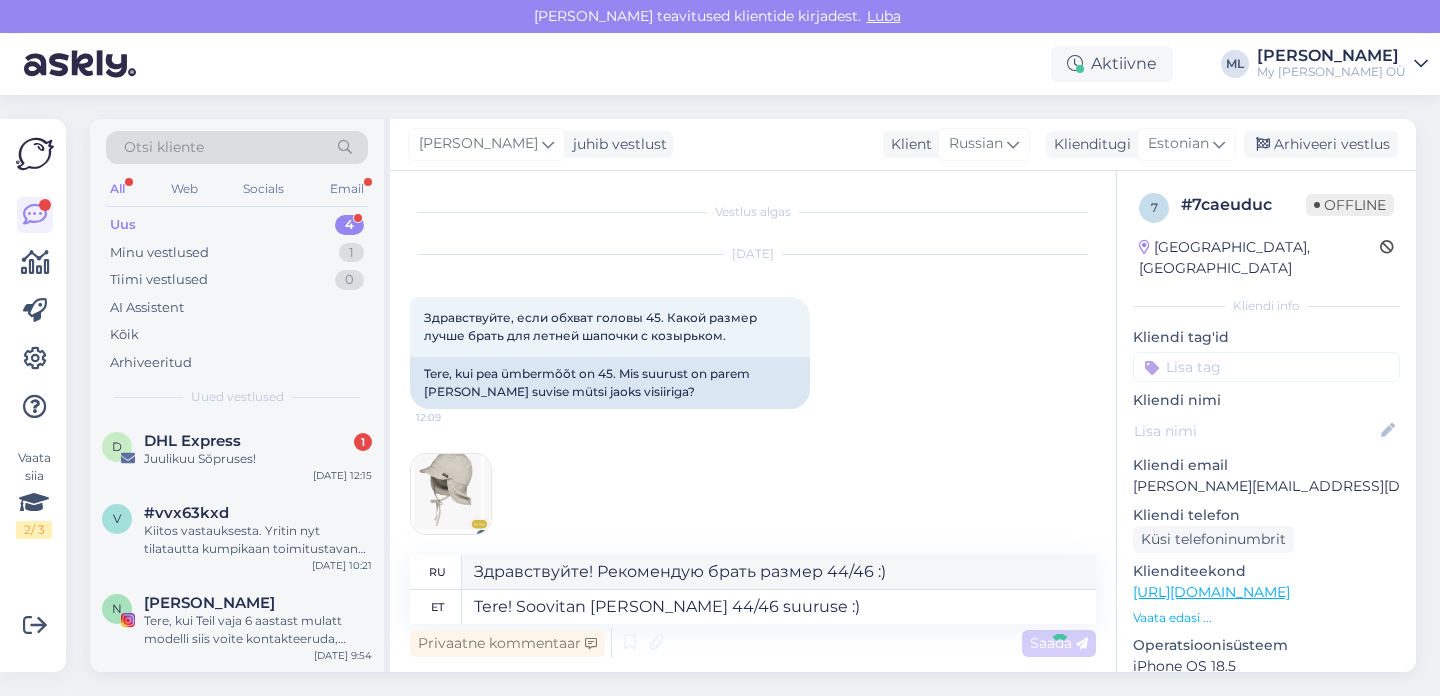 type 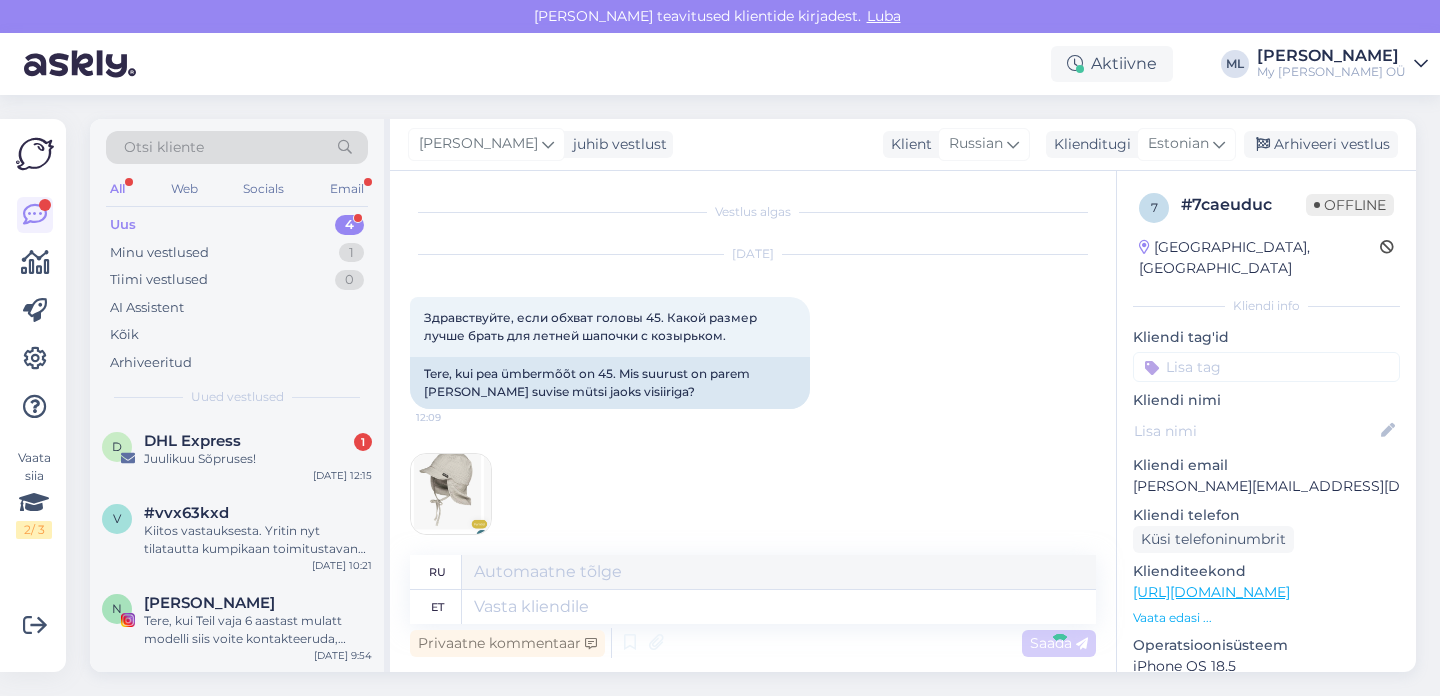 scroll, scrollTop: 140, scrollLeft: 0, axis: vertical 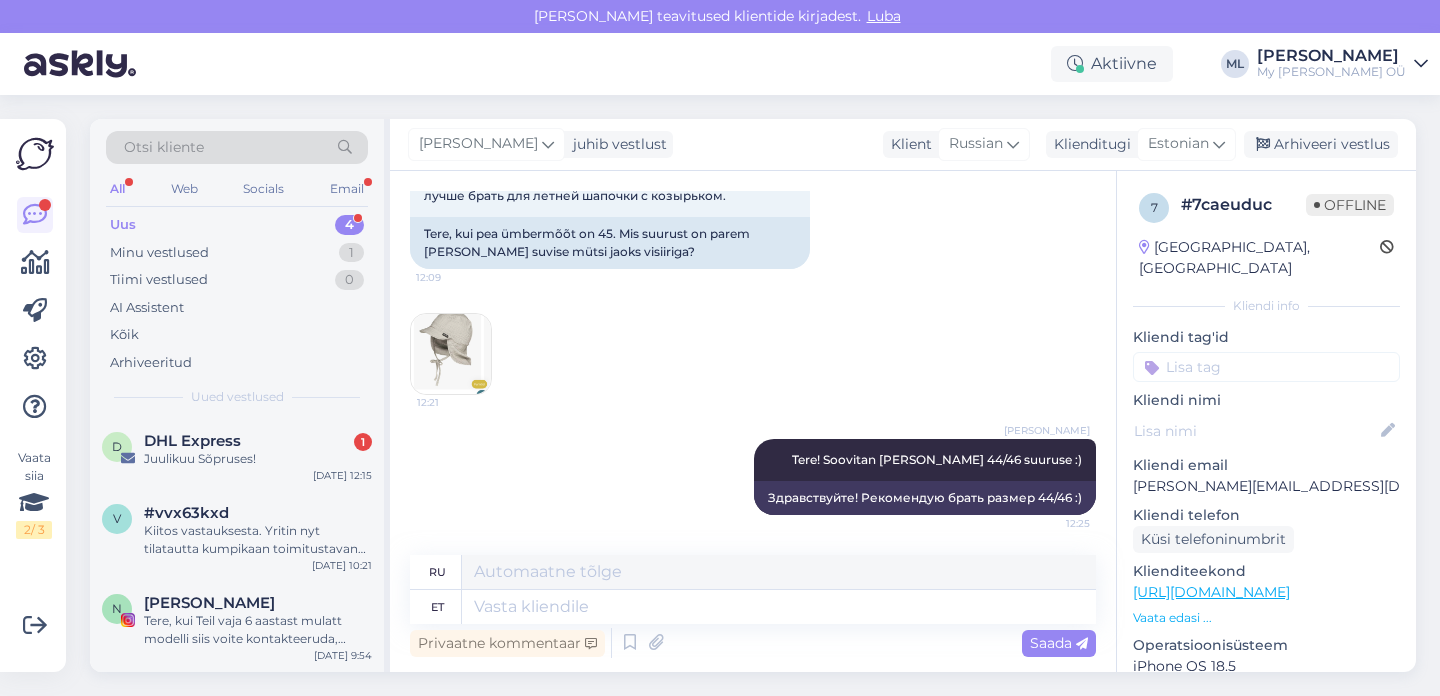 drag, startPoint x: 1321, startPoint y: 145, endPoint x: 1188, endPoint y: 171, distance: 135.51753 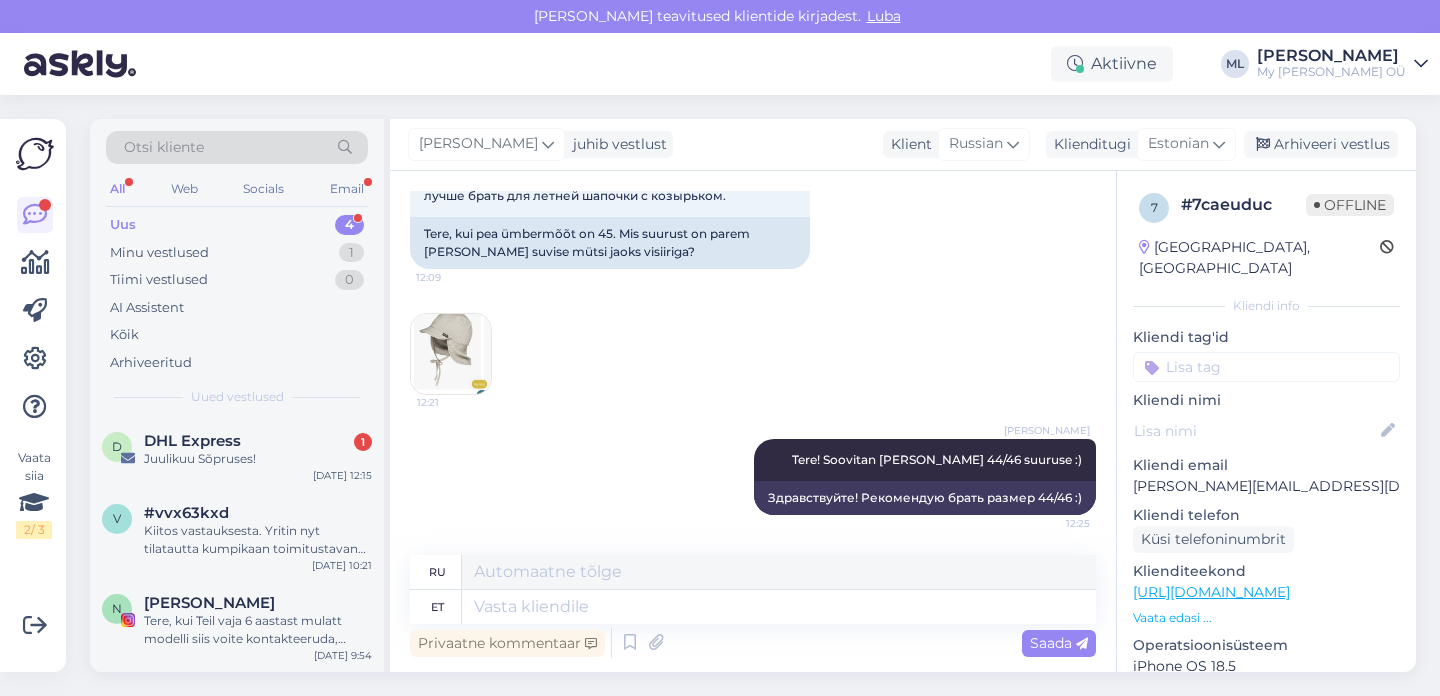 click on "Arhiveeri vestlus" at bounding box center (1321, 144) 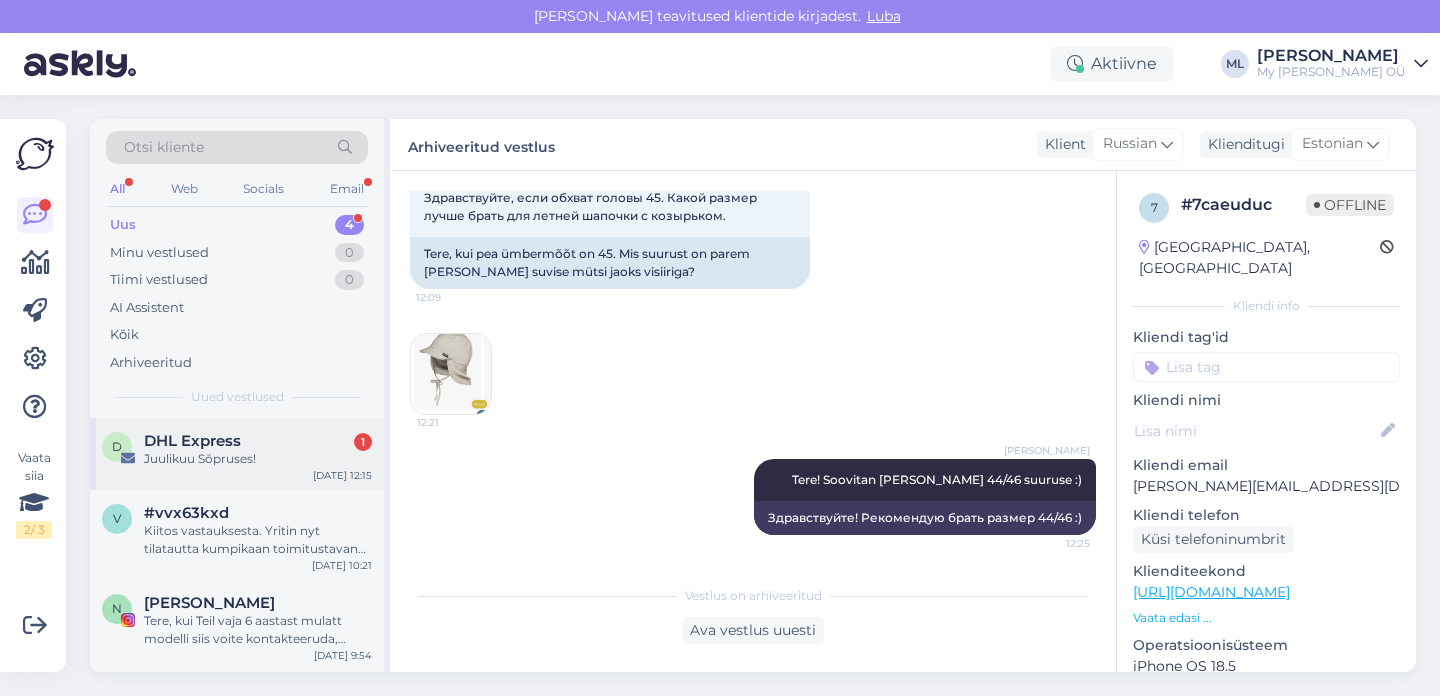 click on "Juulikuu Sõpruses!" at bounding box center [258, 459] 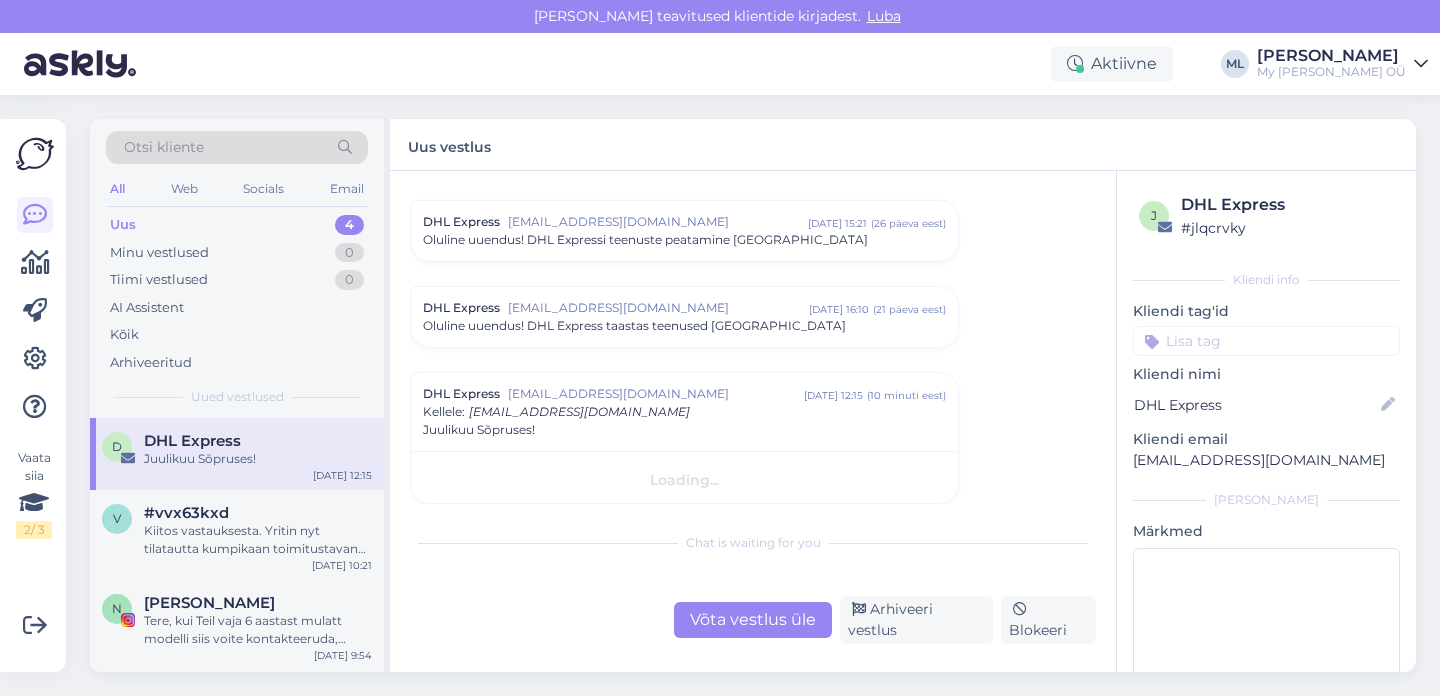 scroll, scrollTop: 2797, scrollLeft: 0, axis: vertical 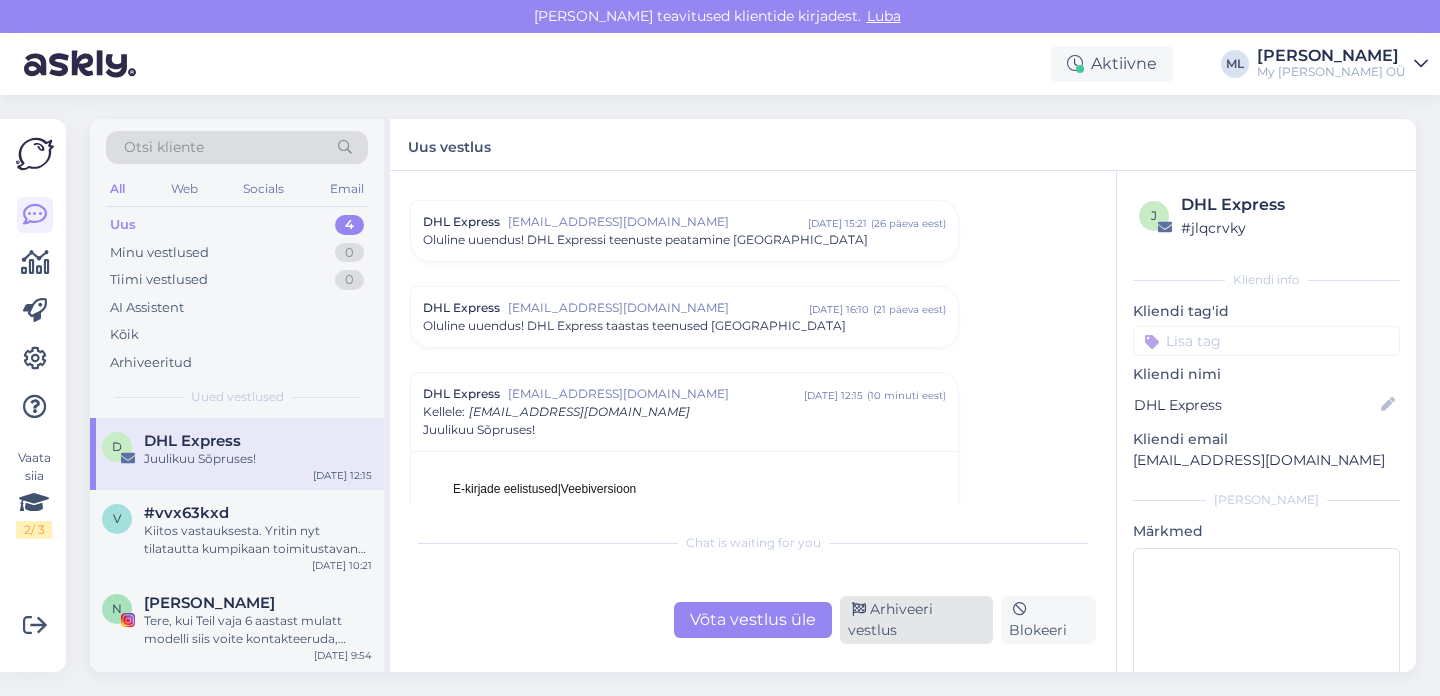 click on "Arhiveeri vestlus" at bounding box center [916, 620] 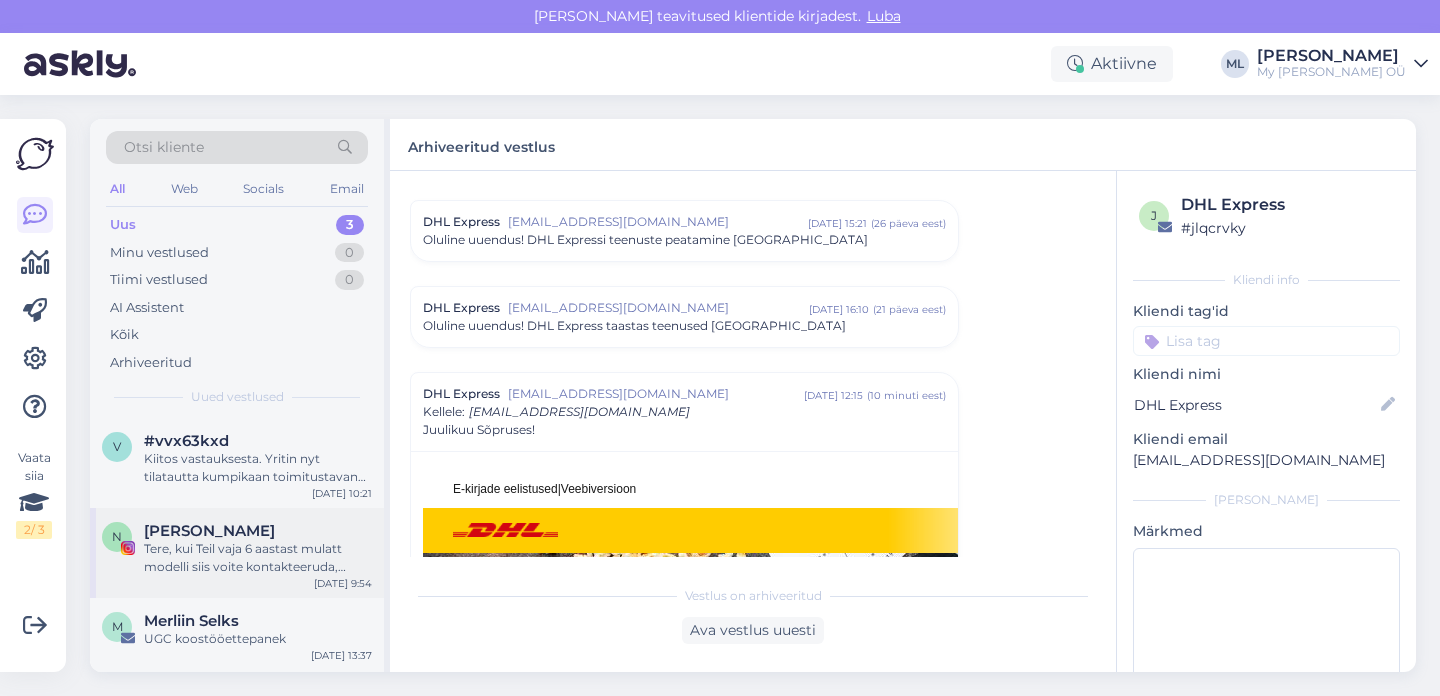 scroll, scrollTop: 2978, scrollLeft: 0, axis: vertical 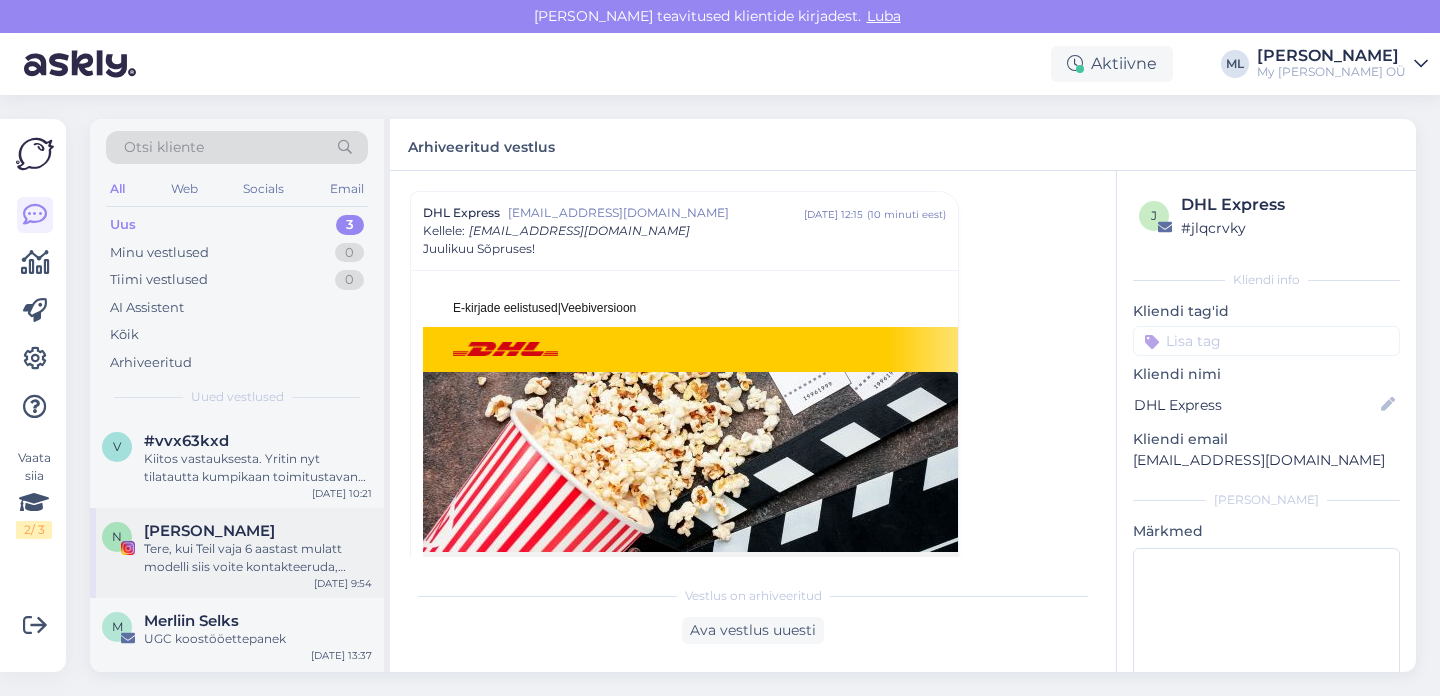 click on "Tere, kui Teil vaja 6 aastast mulatt modelli siis voite kontakteeruda, [URL][DOMAIN_NAME]" at bounding box center (258, 558) 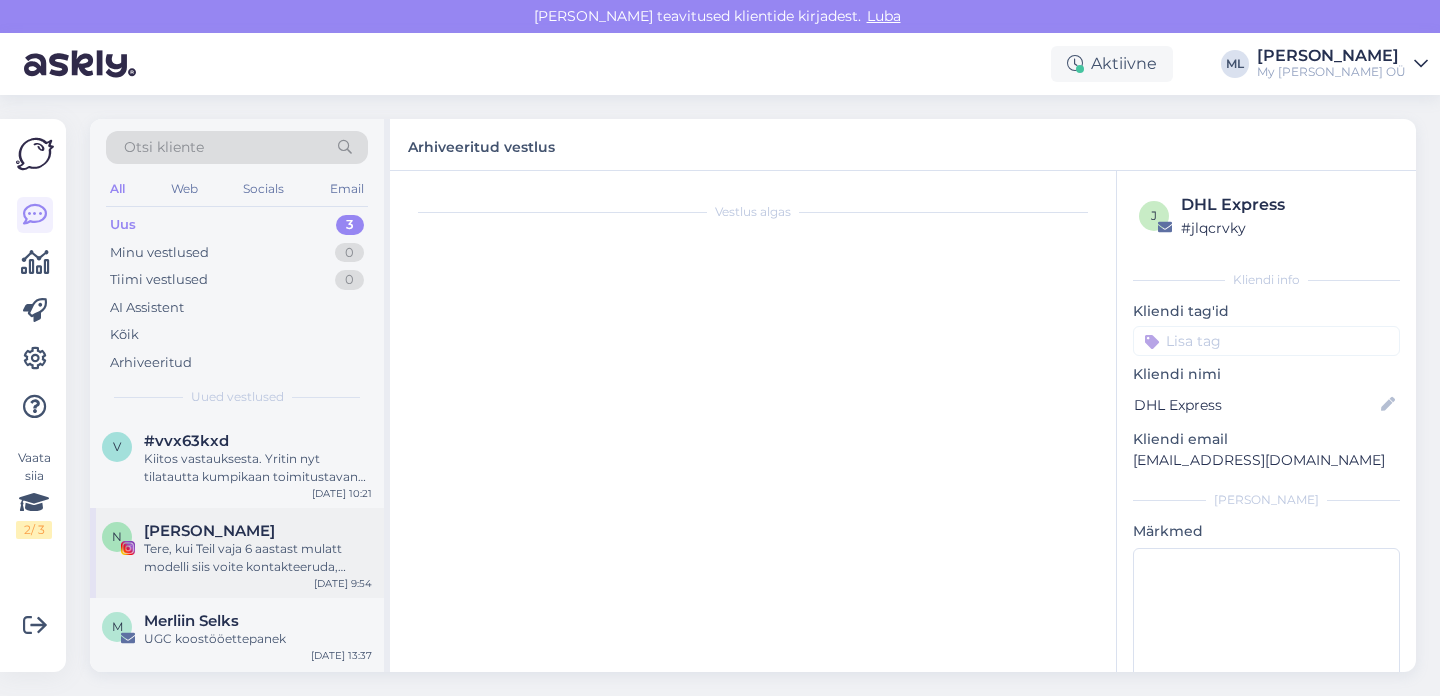 scroll, scrollTop: 0, scrollLeft: 0, axis: both 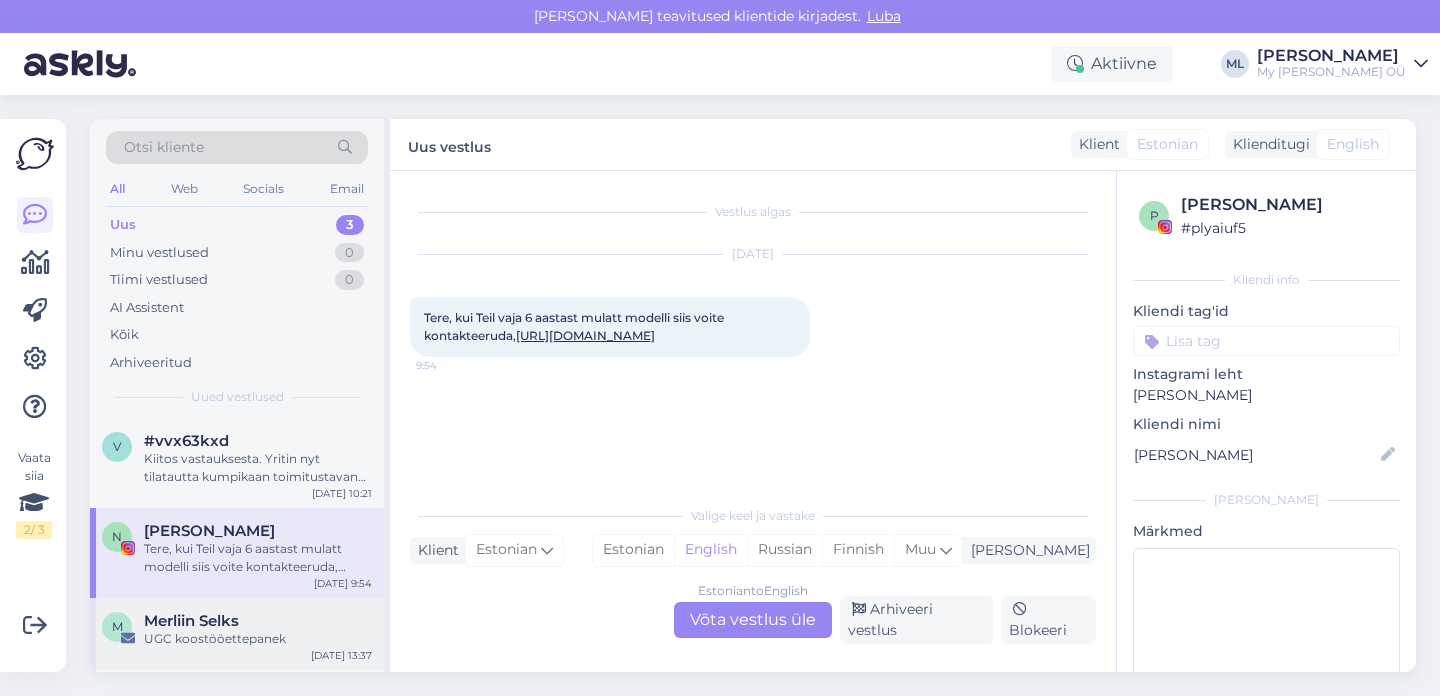 click on "M Merliin Selks UGC koostööettepanek Jul 21 13:37" at bounding box center (237, 634) 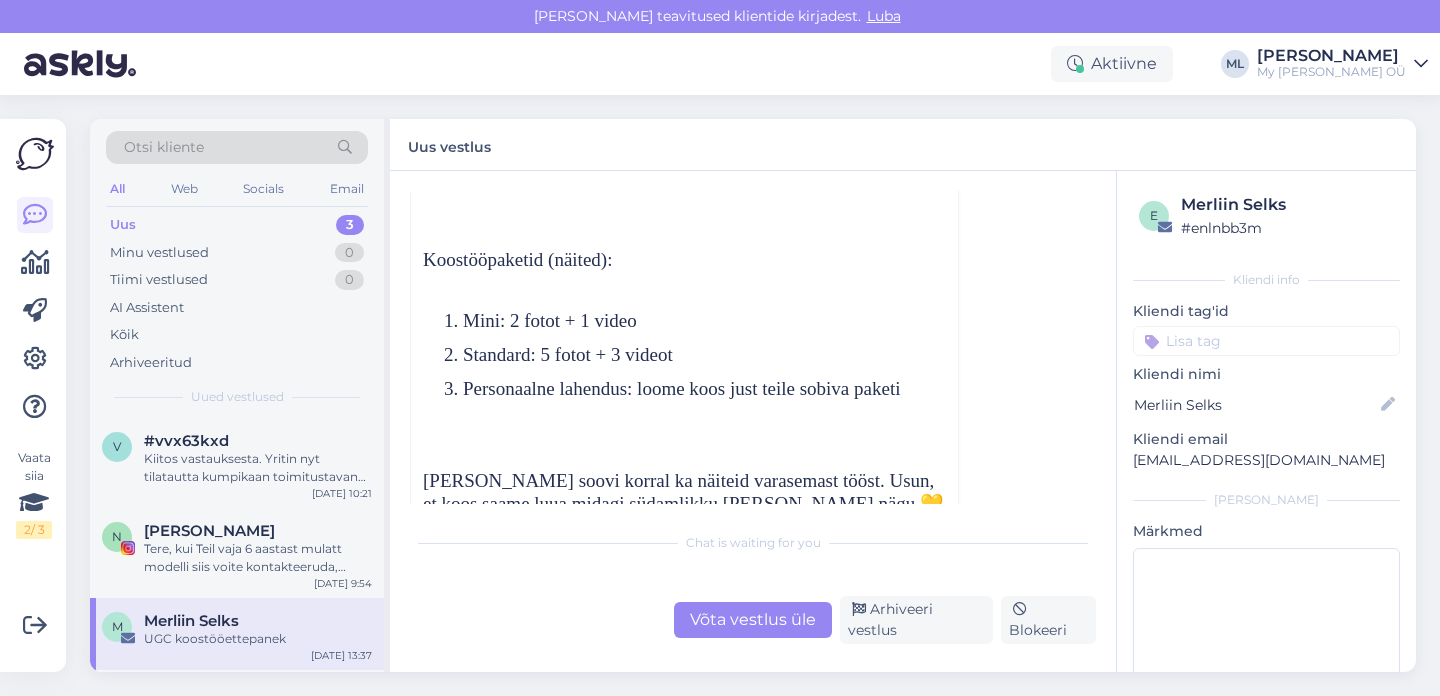 scroll, scrollTop: 0, scrollLeft: 0, axis: both 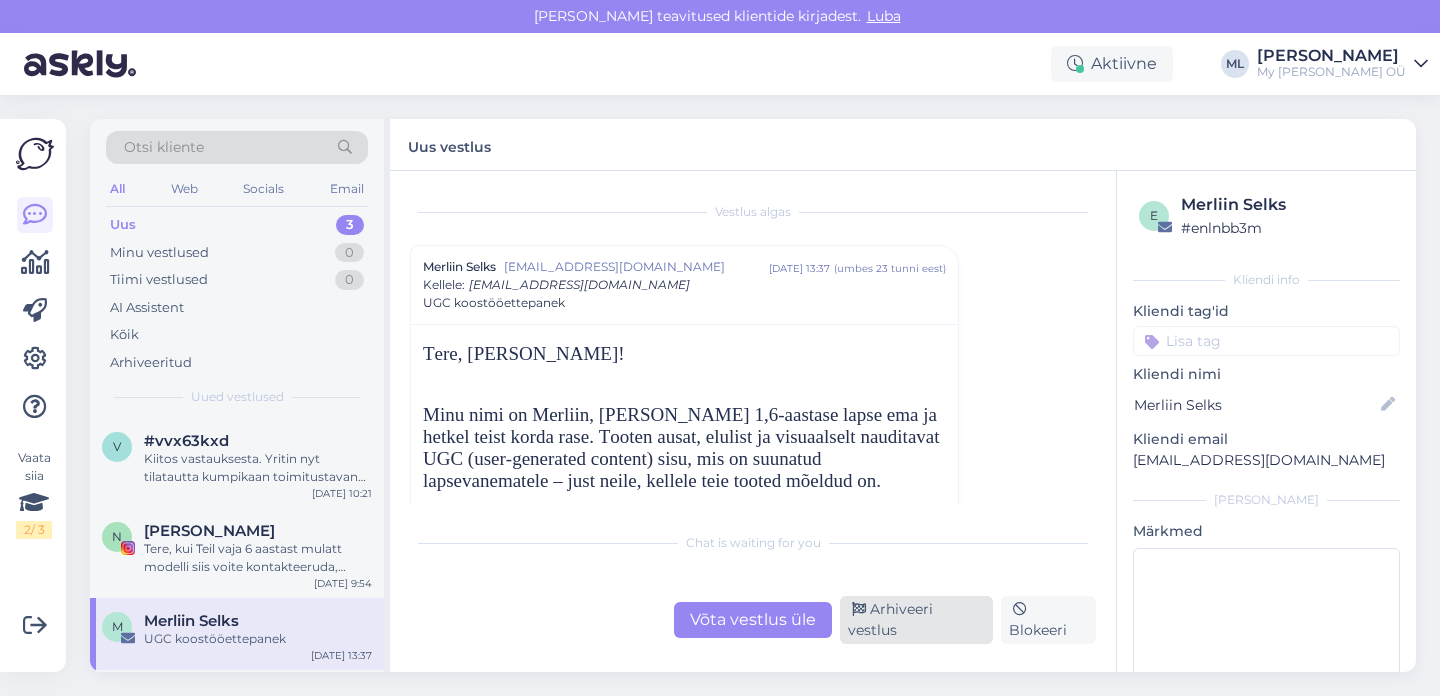 click on "Arhiveeri vestlus" at bounding box center [916, 620] 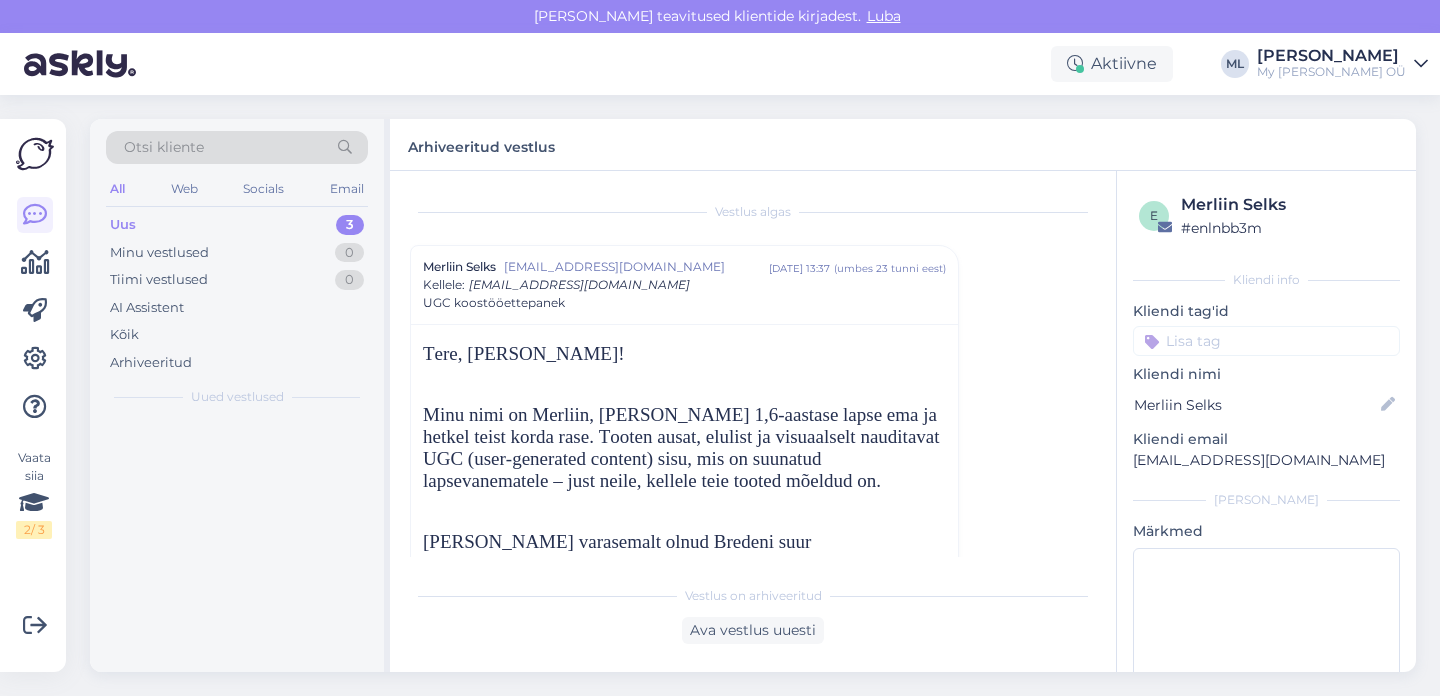 scroll, scrollTop: 54, scrollLeft: 0, axis: vertical 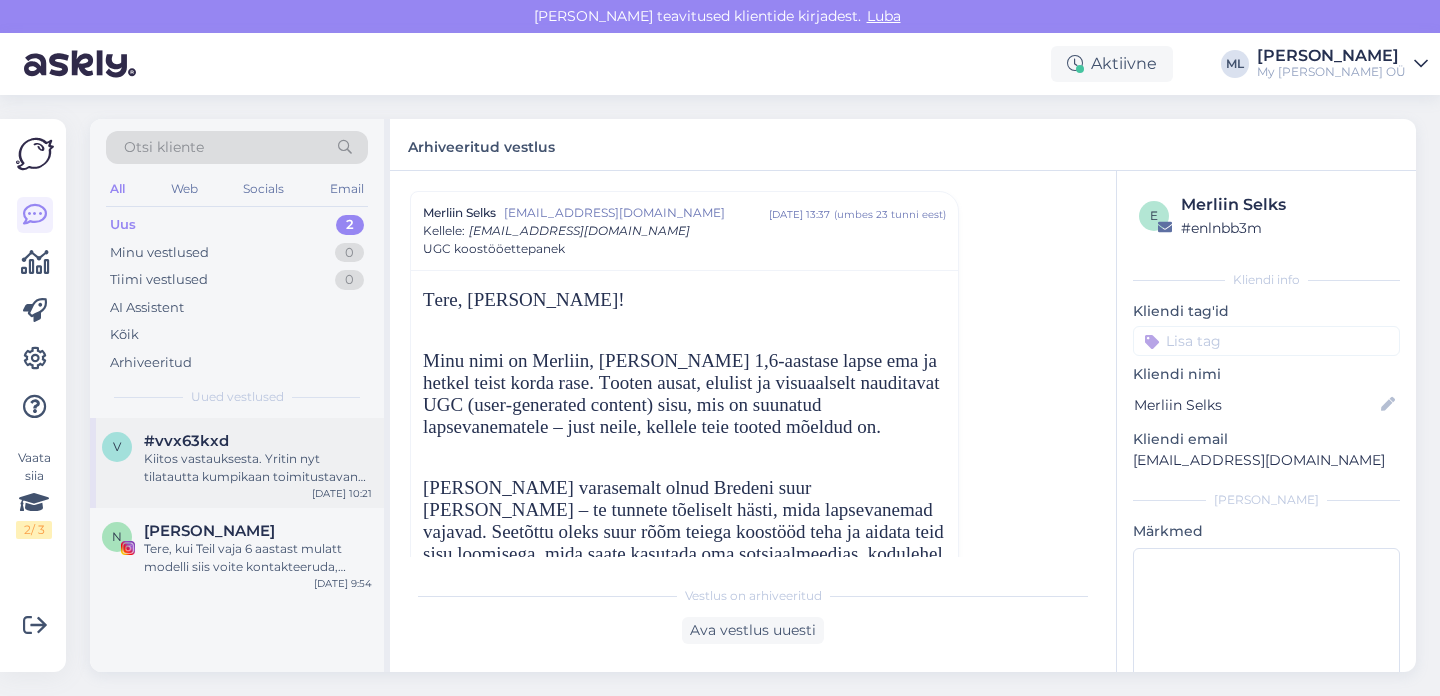 click on "#vvx63kxd" at bounding box center [258, 441] 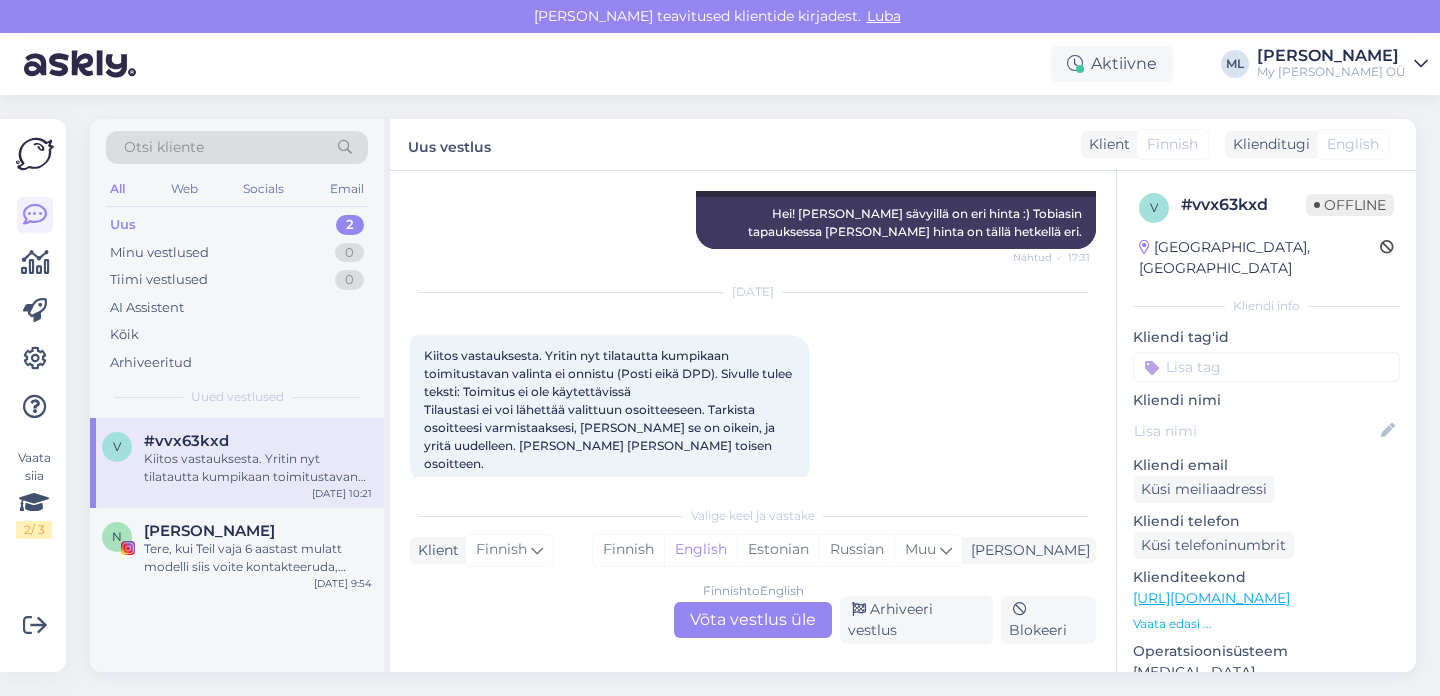 click on "Finnish  to  English Võta vestlus üle" at bounding box center (753, 620) 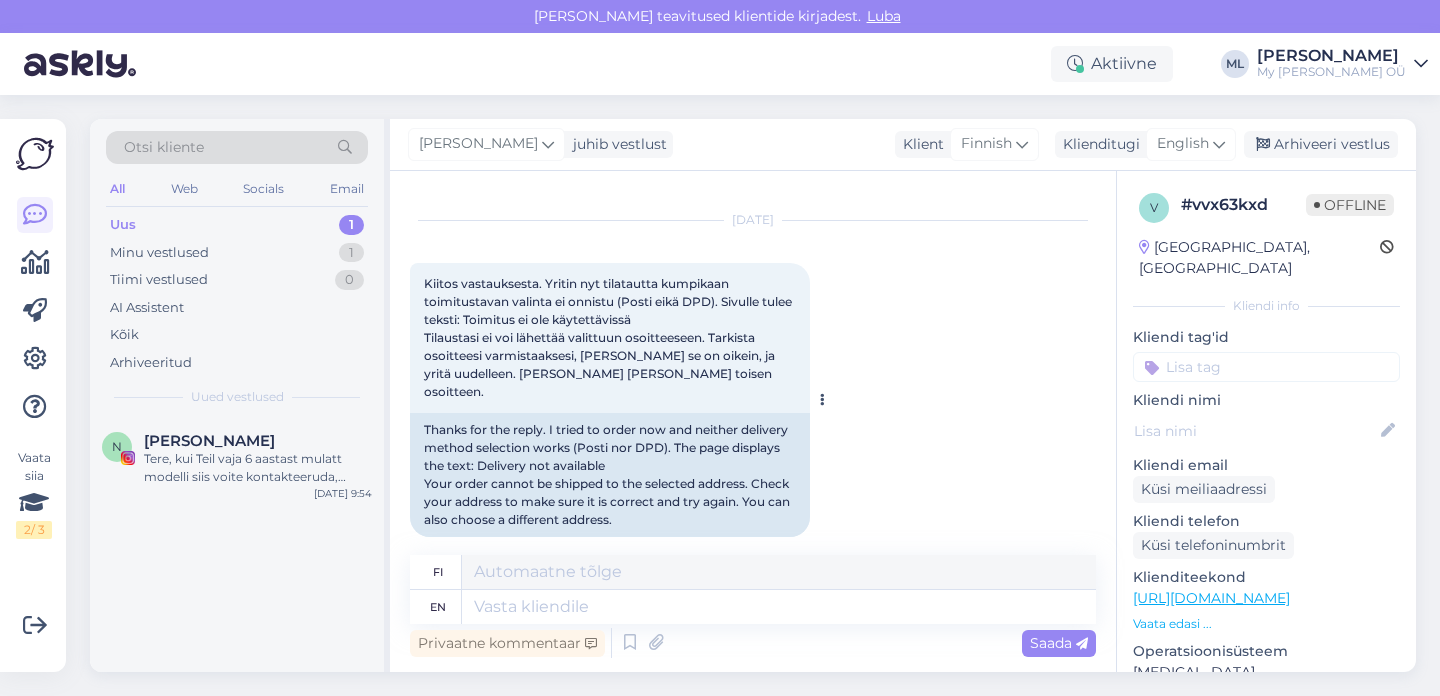 scroll, scrollTop: 536, scrollLeft: 0, axis: vertical 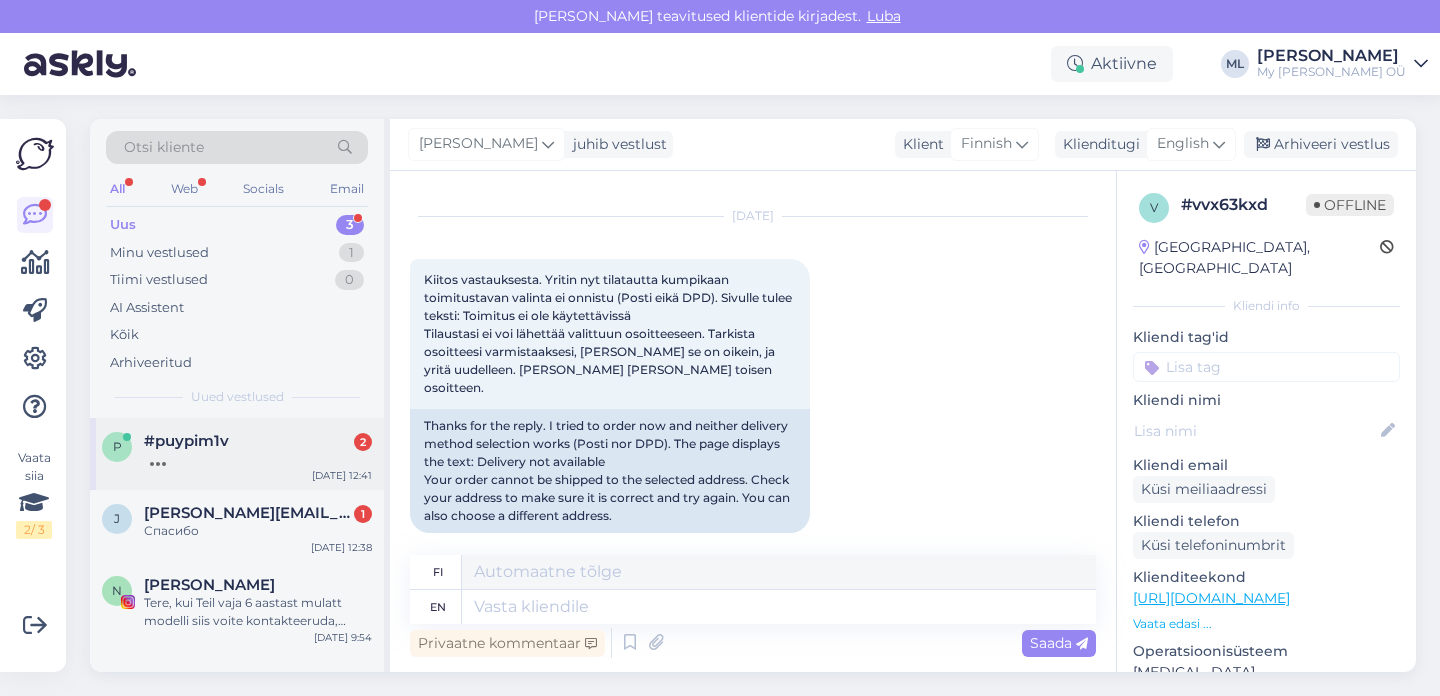 click on "#puypim1v" at bounding box center [186, 441] 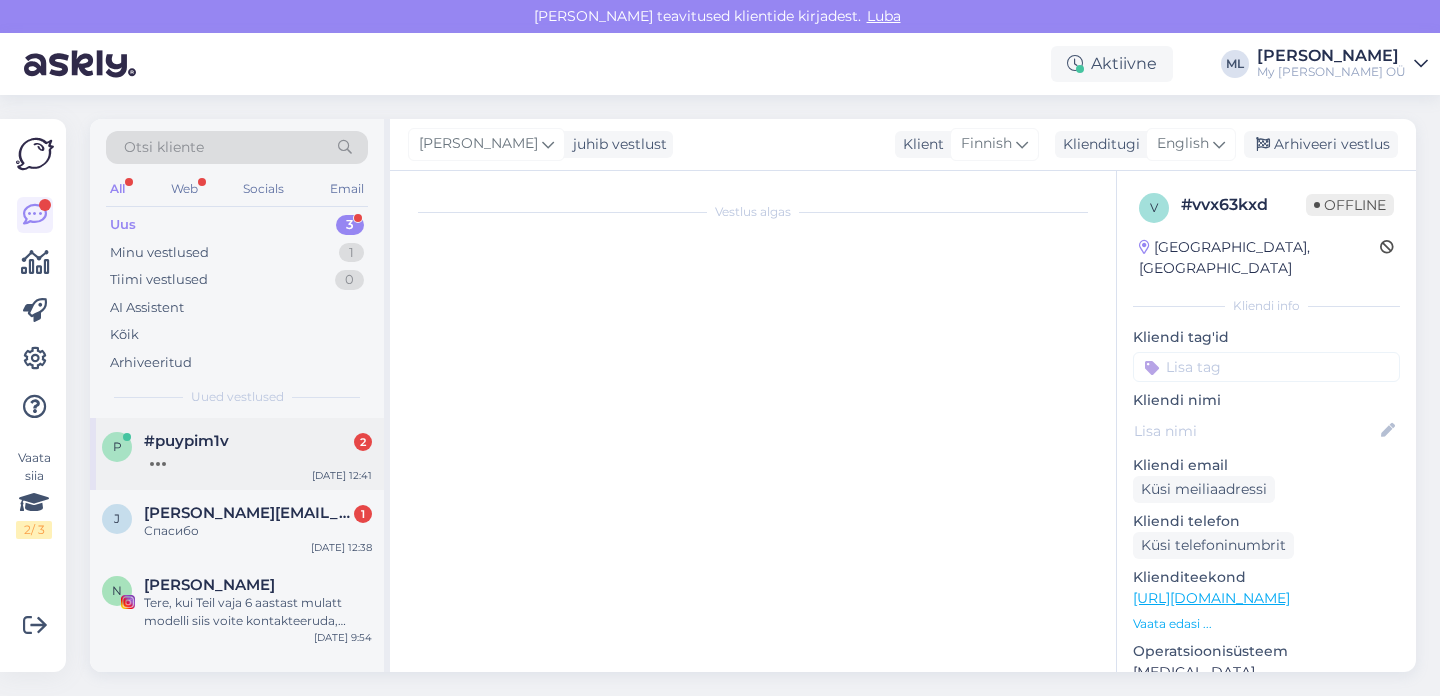 scroll, scrollTop: 44, scrollLeft: 0, axis: vertical 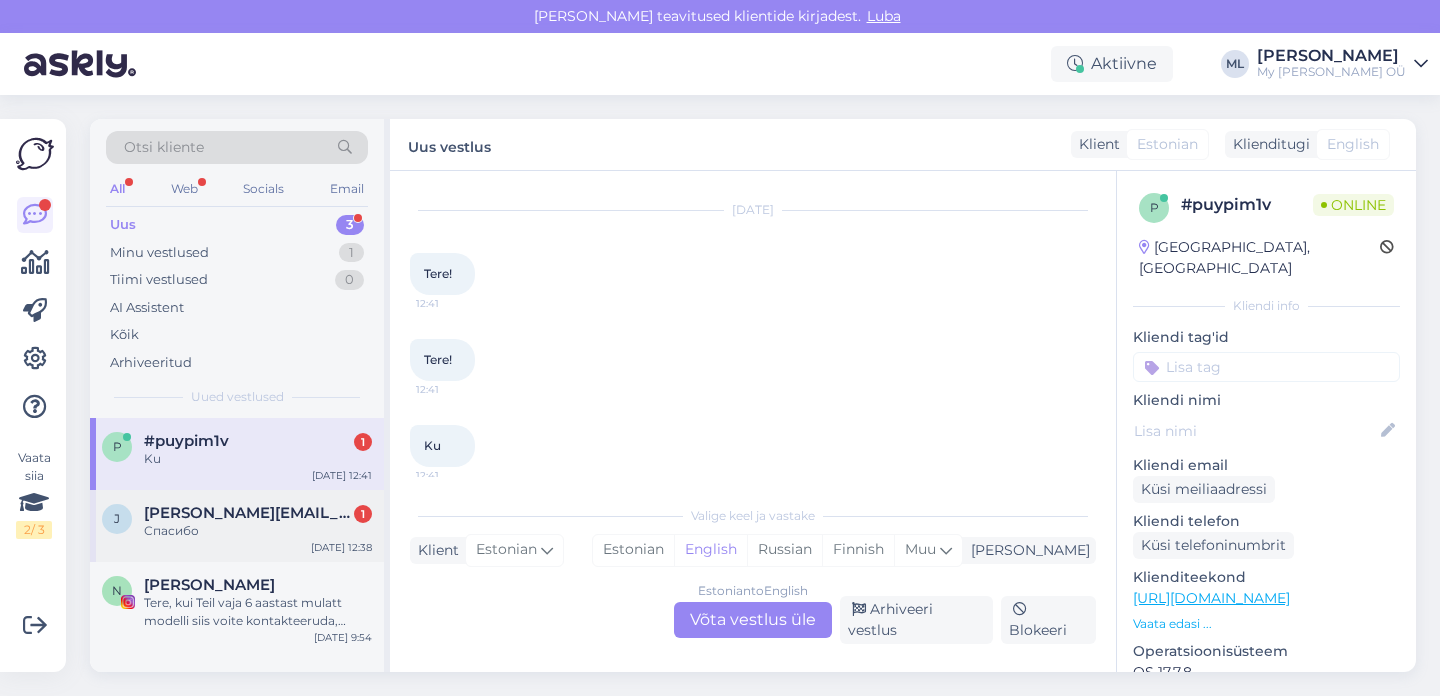 click on "Спасибо" at bounding box center [258, 531] 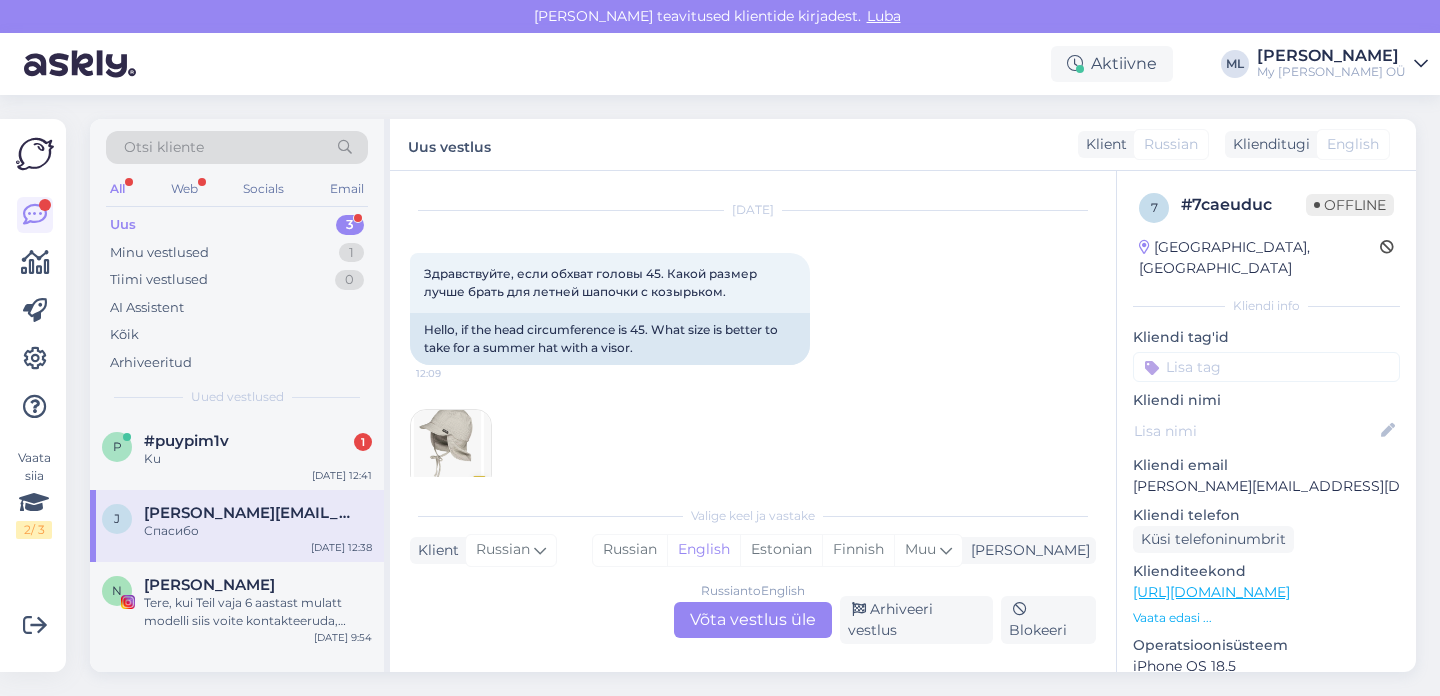 scroll, scrollTop: 274, scrollLeft: 0, axis: vertical 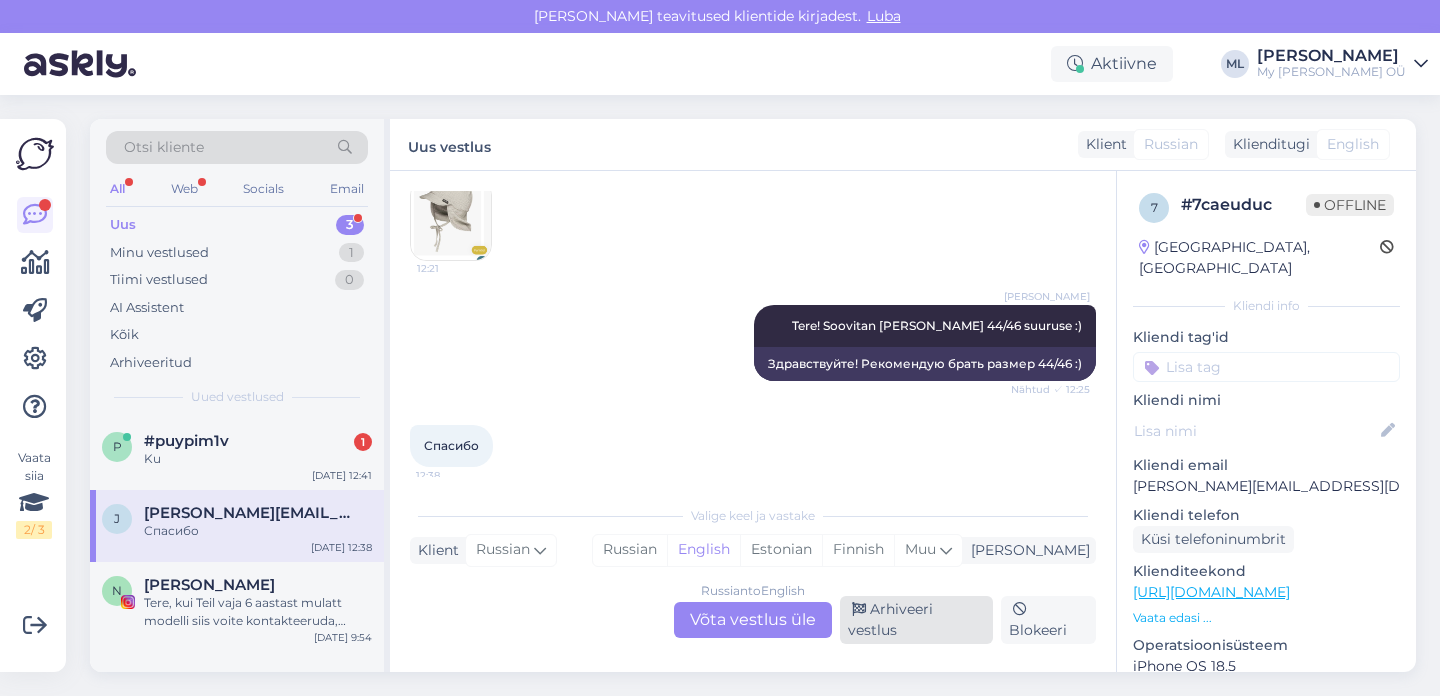 click on "Arhiveeri vestlus" at bounding box center (916, 620) 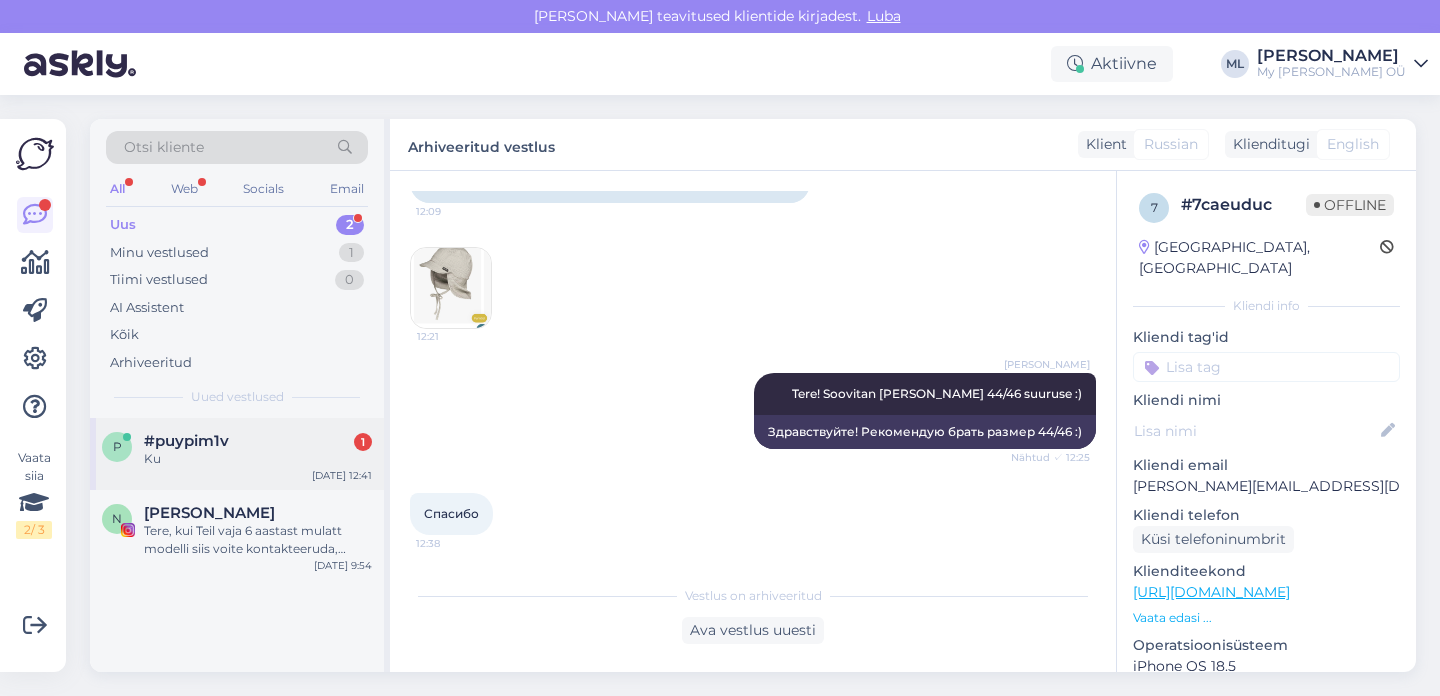 click on "#puypim1v" at bounding box center (186, 441) 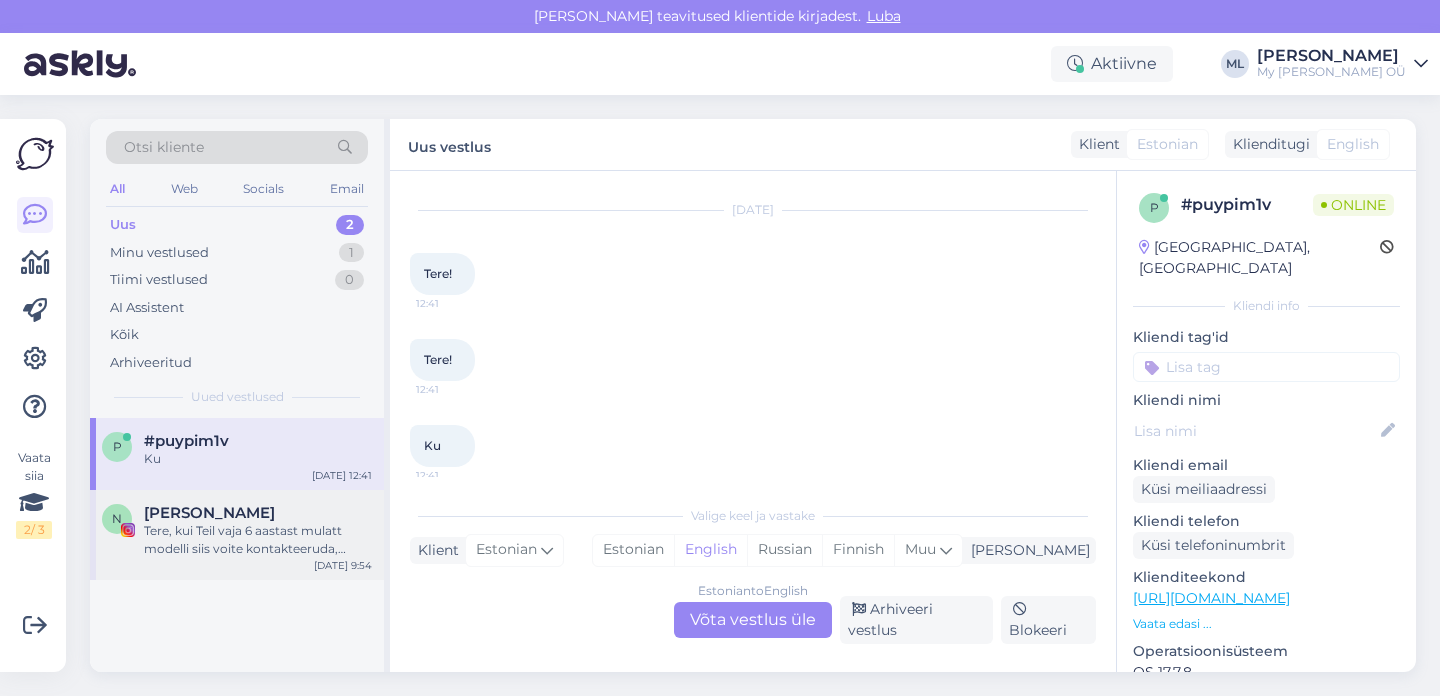 click on "[PERSON_NAME]" at bounding box center [209, 513] 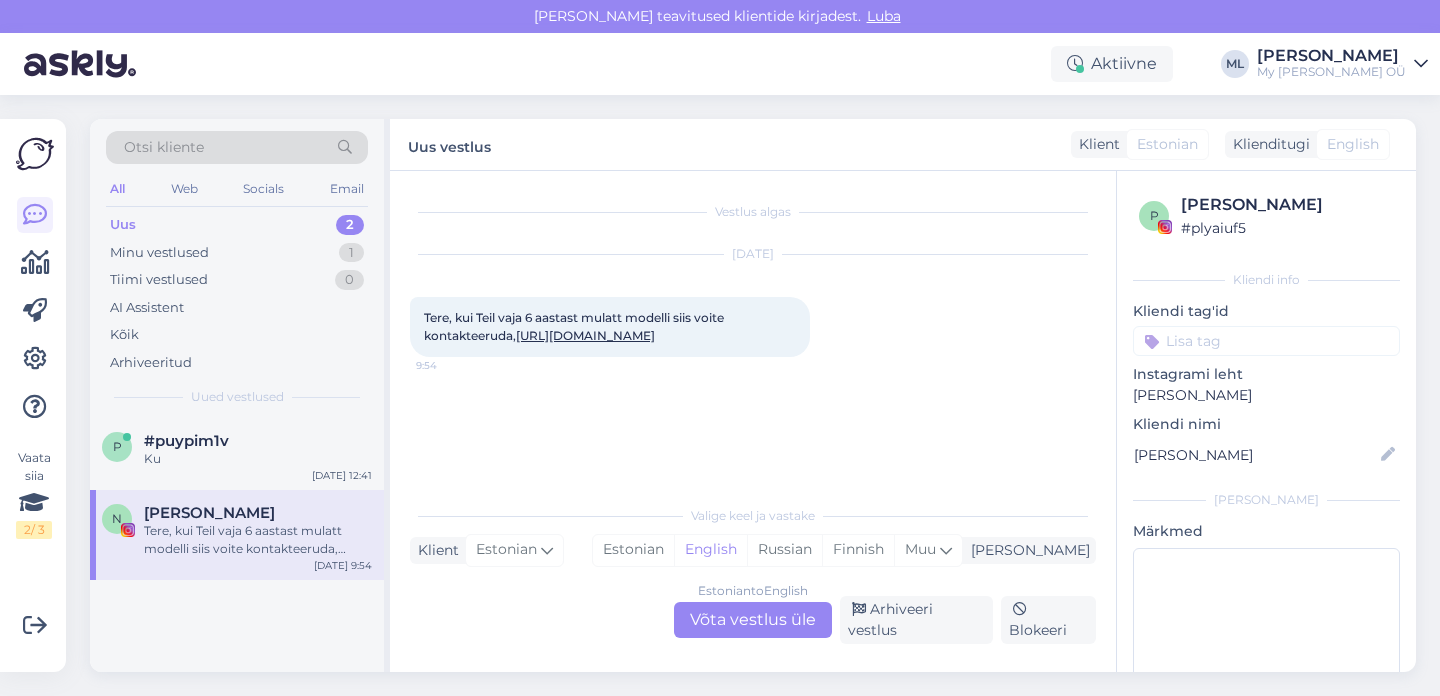 scroll, scrollTop: 0, scrollLeft: 0, axis: both 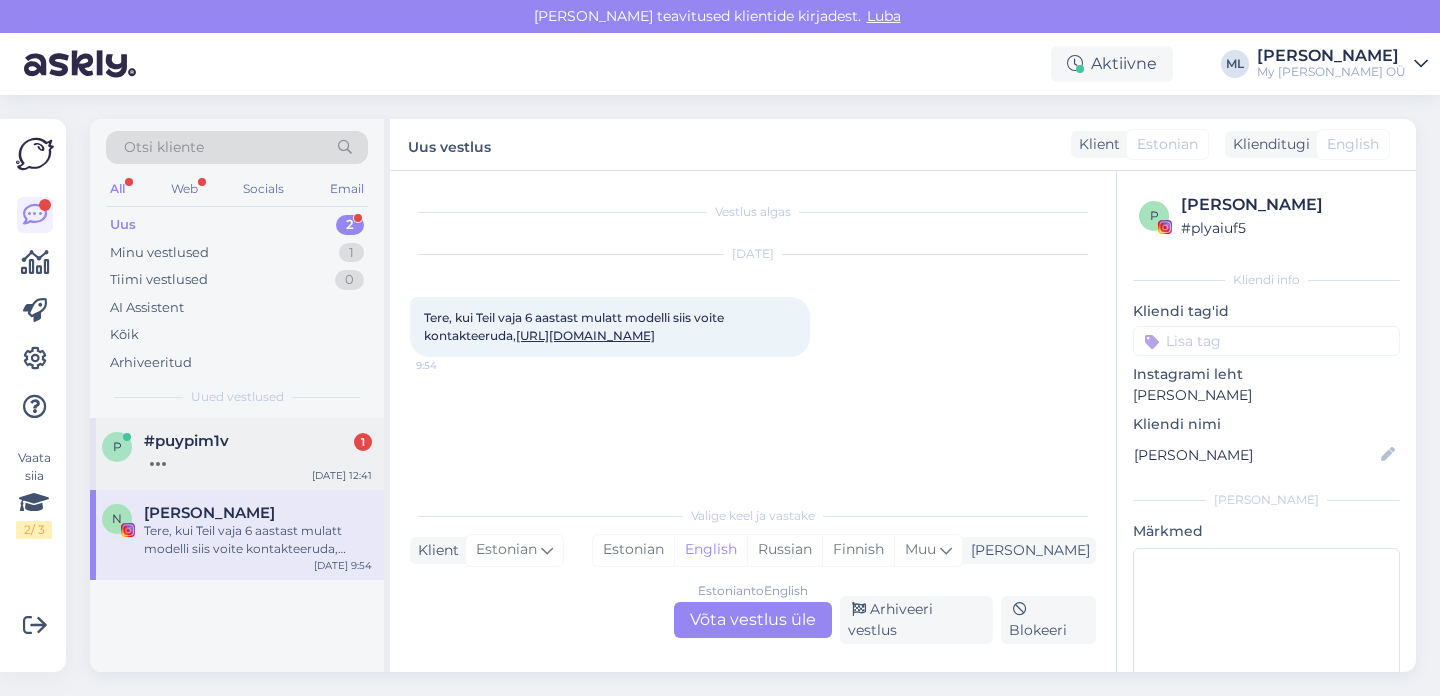 click at bounding box center [258, 459] 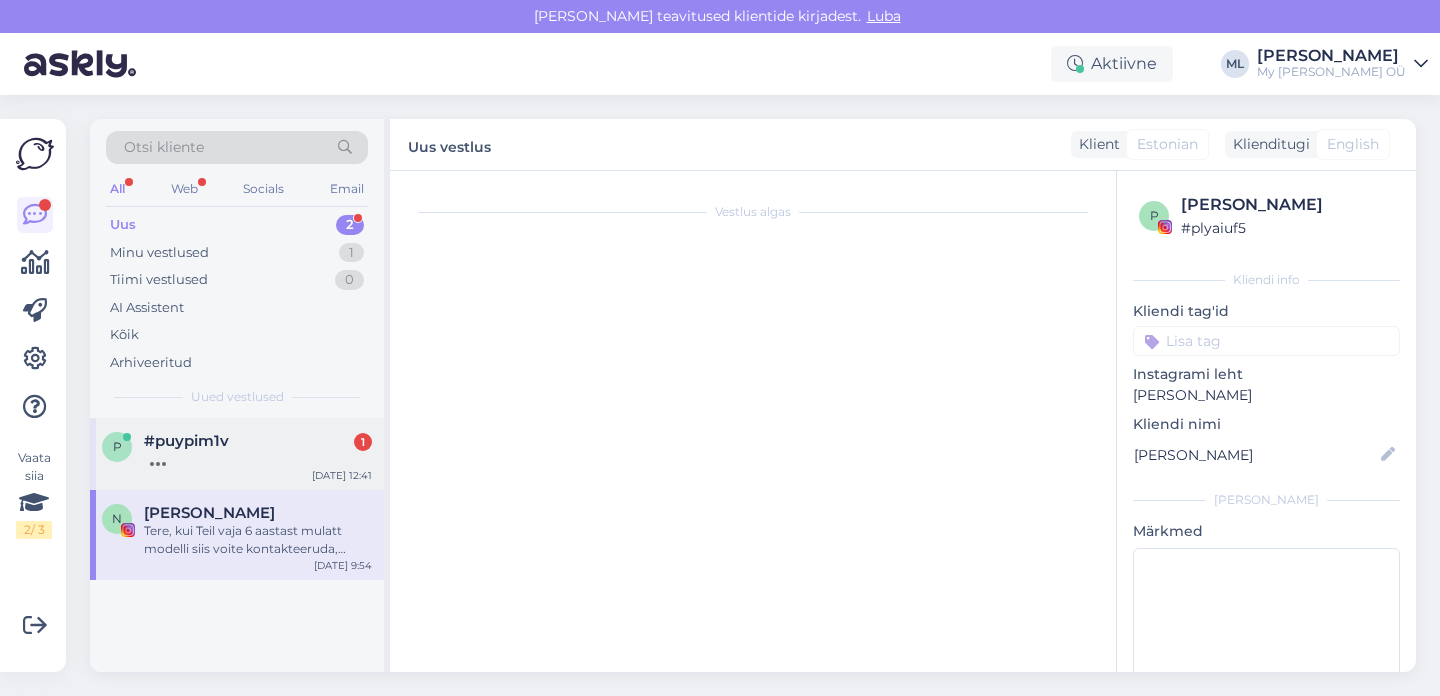 scroll, scrollTop: 148, scrollLeft: 0, axis: vertical 